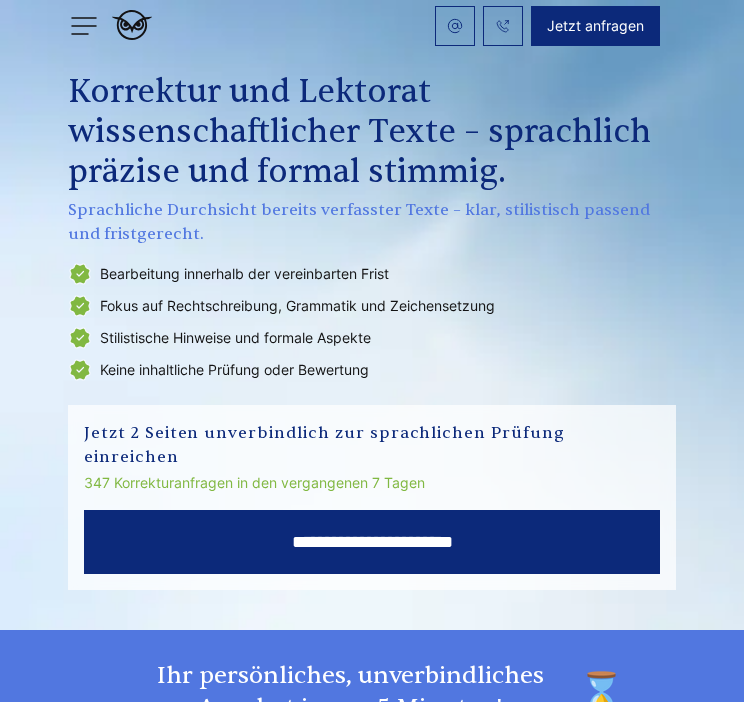 scroll, scrollTop: 0, scrollLeft: 0, axis: both 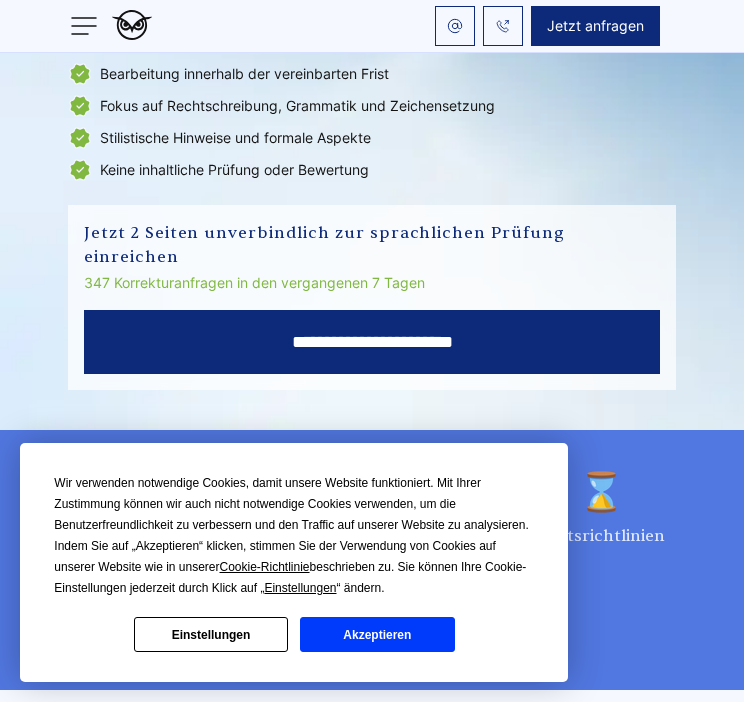 click on "Akzeptieren" at bounding box center (377, 634) 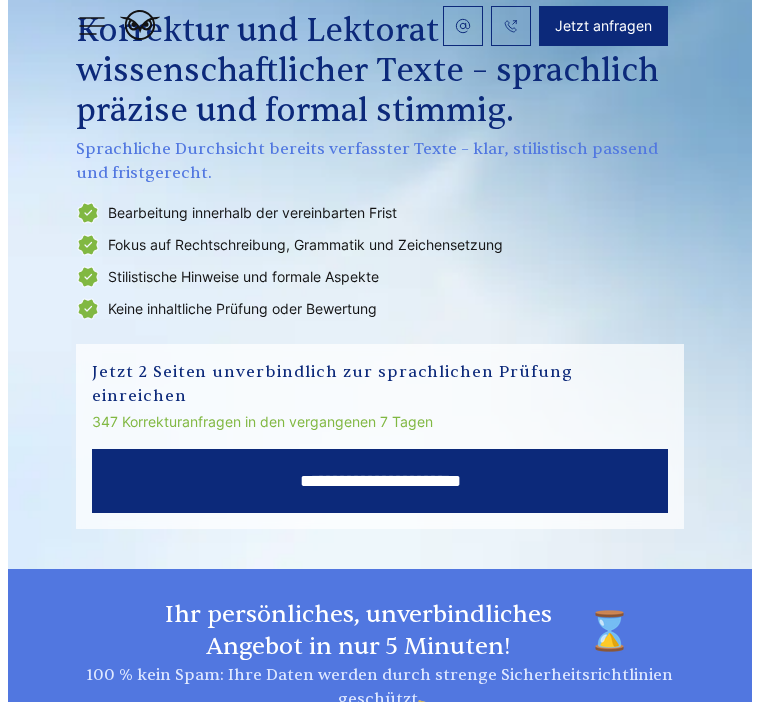 scroll, scrollTop: 0, scrollLeft: 0, axis: both 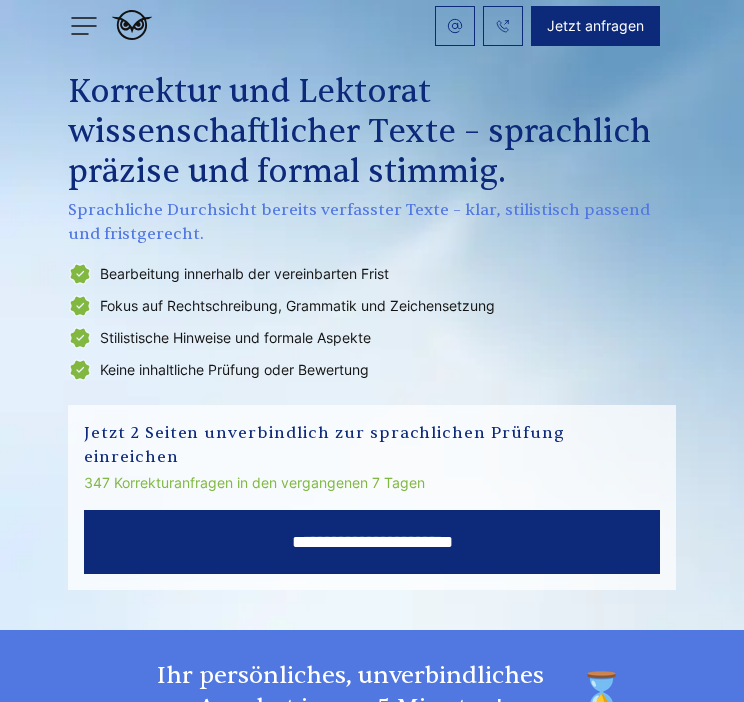 click at bounding box center [84, 26] 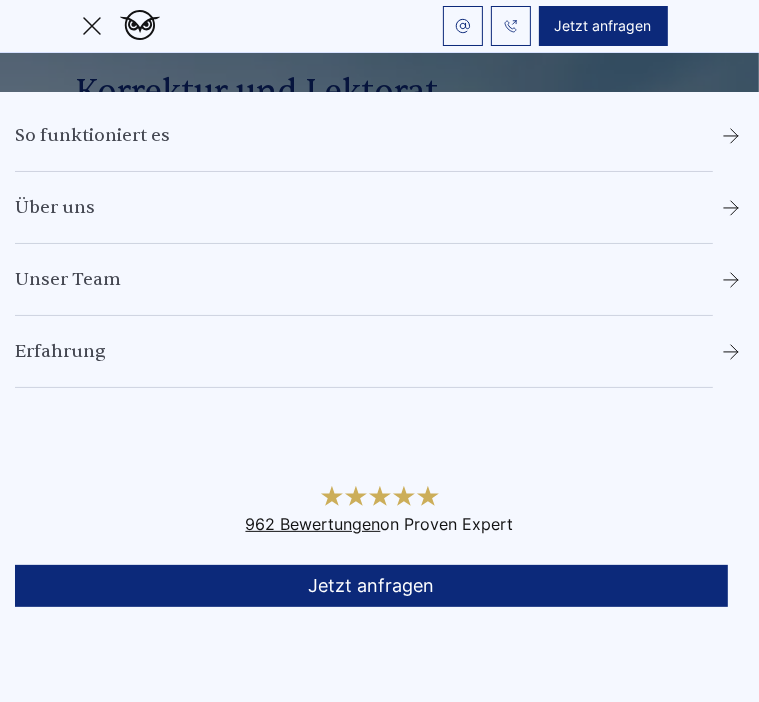 click on "Über uns" at bounding box center [364, 220] 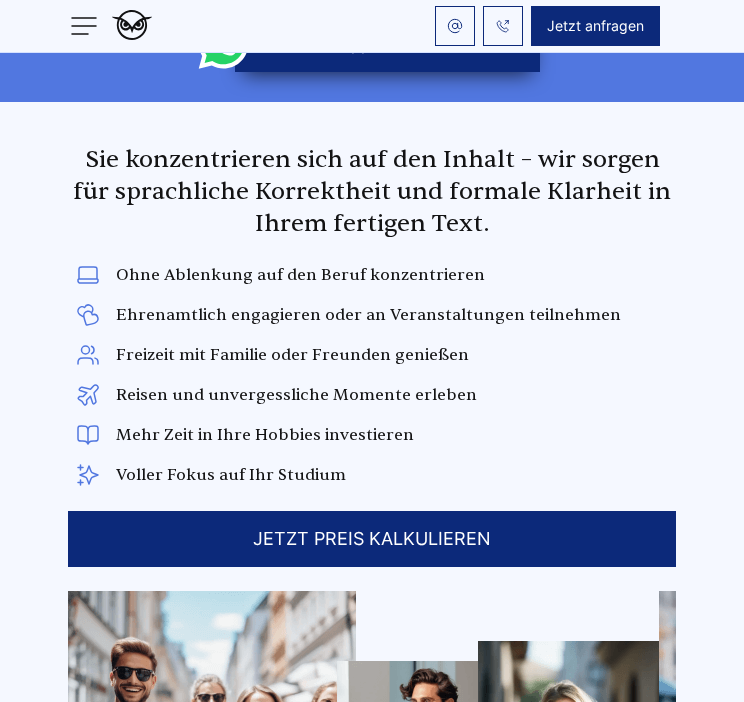 scroll, scrollTop: 787, scrollLeft: 0, axis: vertical 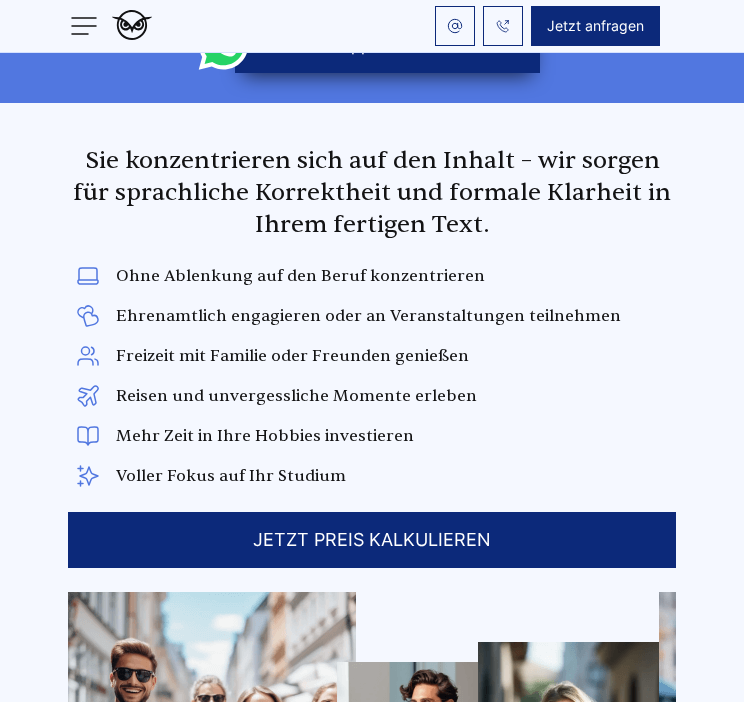 click on "JETZT PREIS KALKULIEREN" at bounding box center [372, 540] 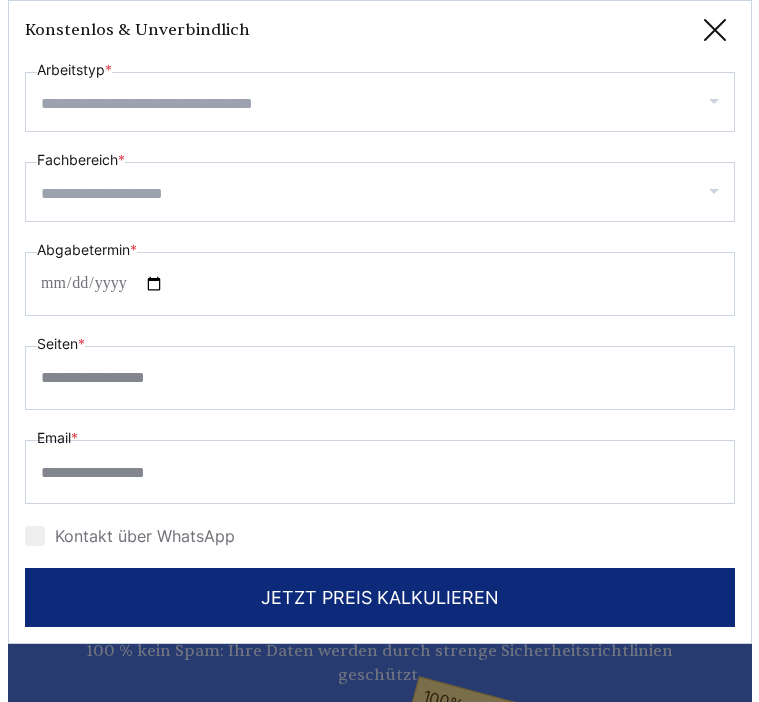 scroll, scrollTop: 0, scrollLeft: 0, axis: both 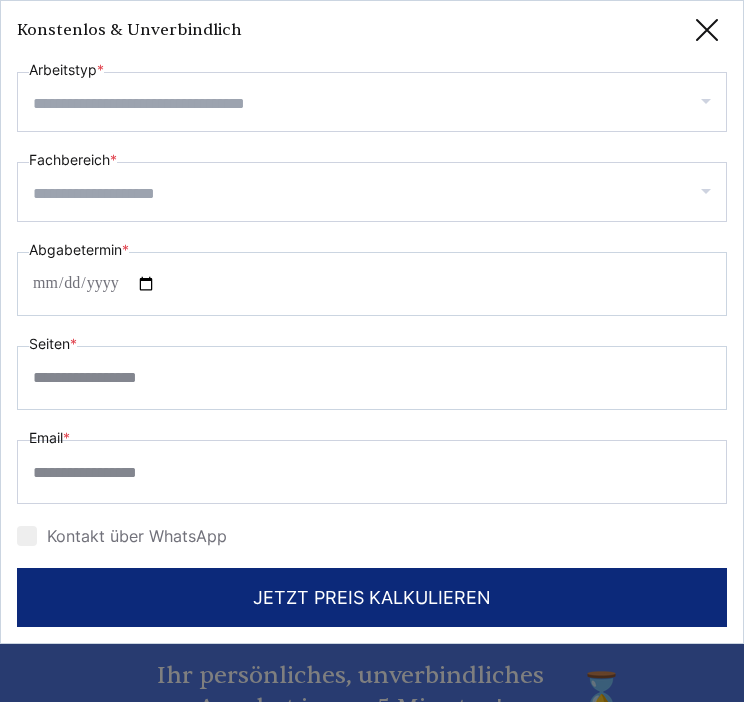 click 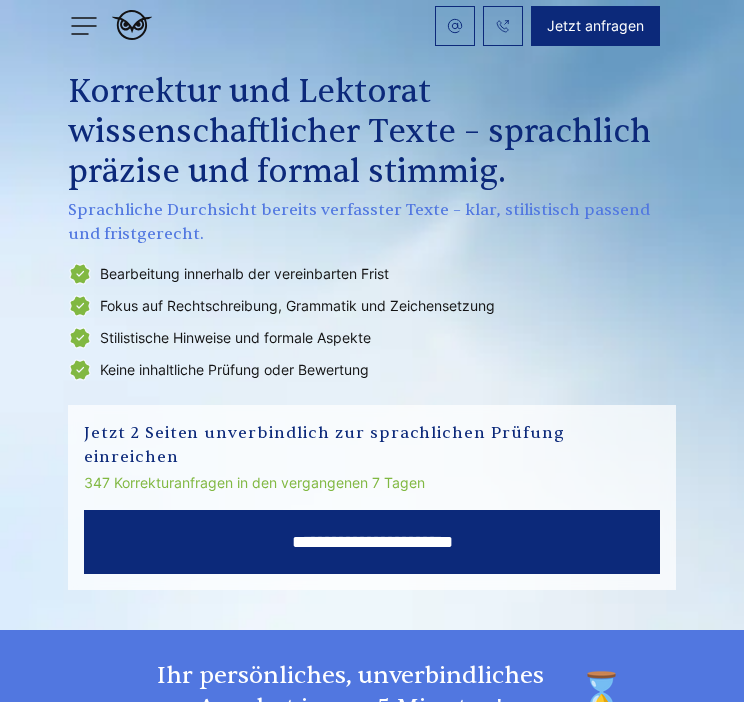 click at bounding box center [84, 26] 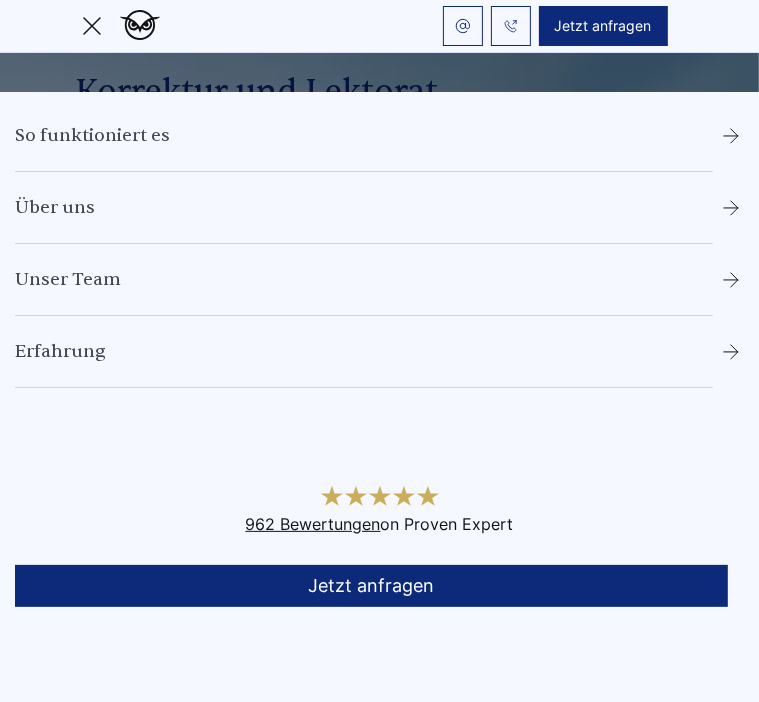 click on "So funktioniert es" at bounding box center [364, 148] 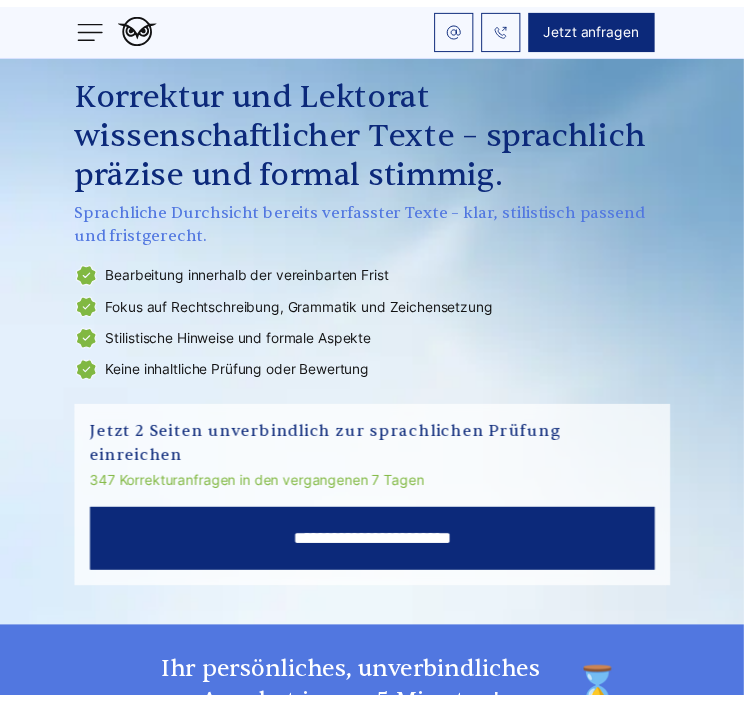 scroll, scrollTop: 3319, scrollLeft: 0, axis: vertical 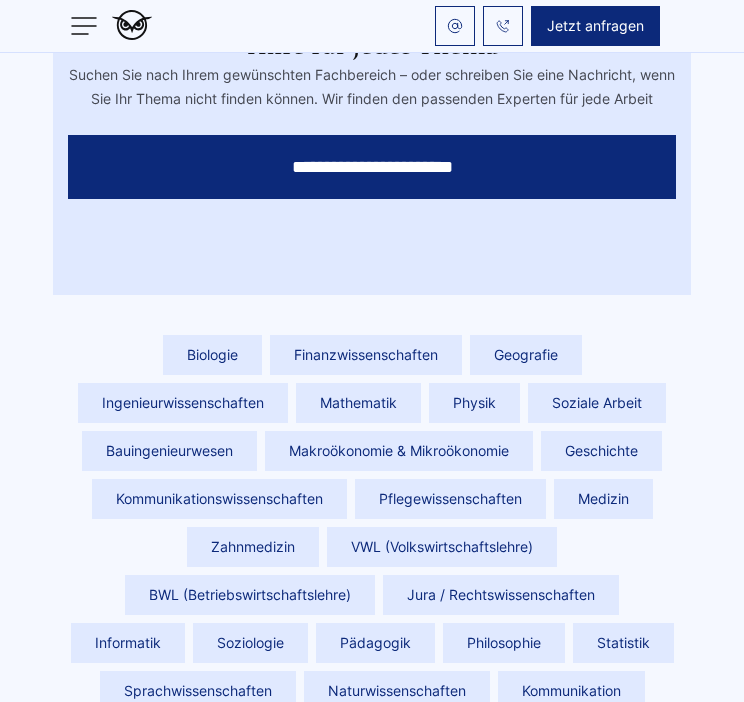 click on "**********" at bounding box center [372, 175] 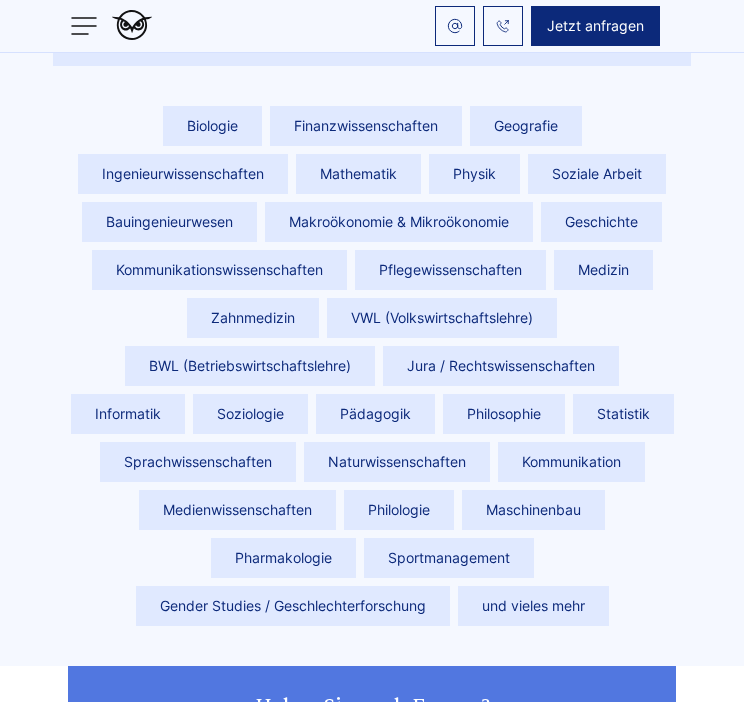 scroll, scrollTop: 4046, scrollLeft: 0, axis: vertical 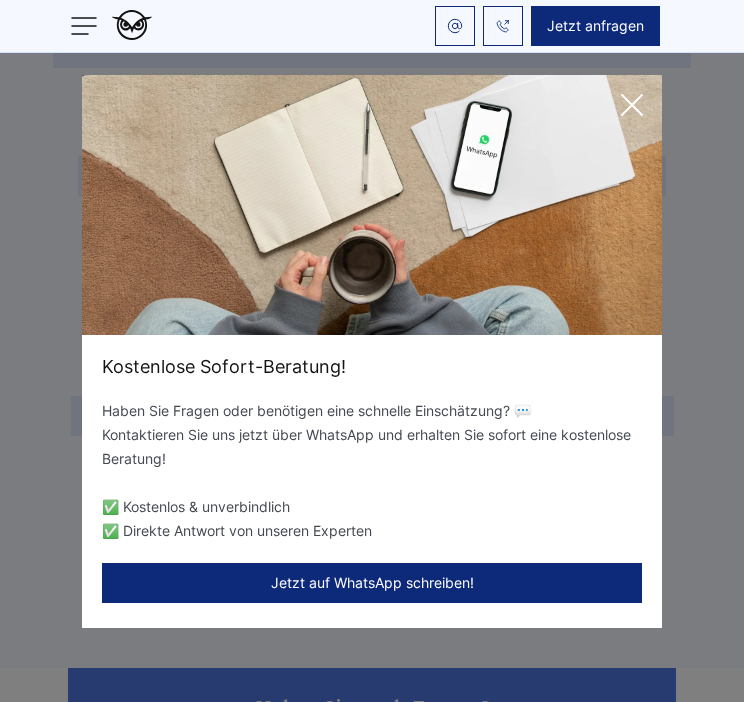 click 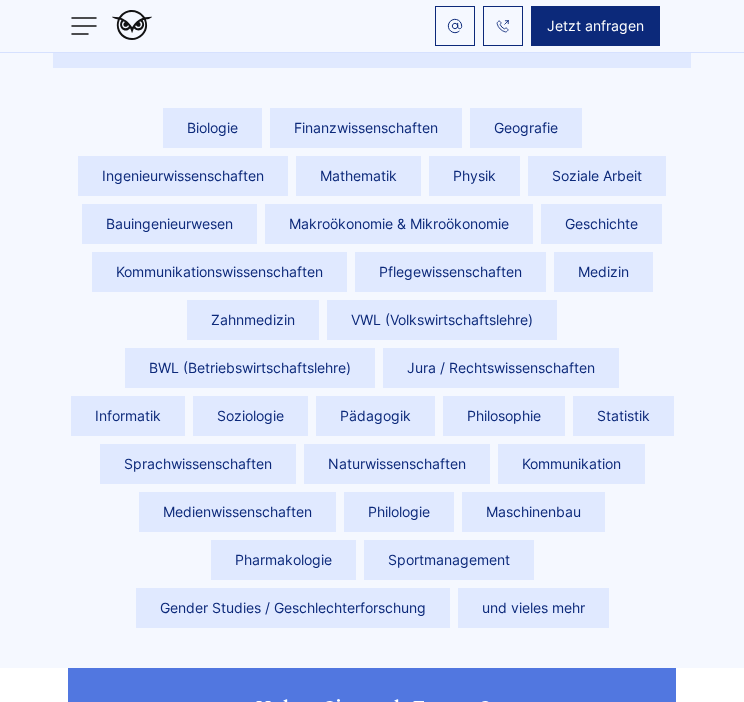 click on "Jetzt anfragen" at bounding box center (595, 26) 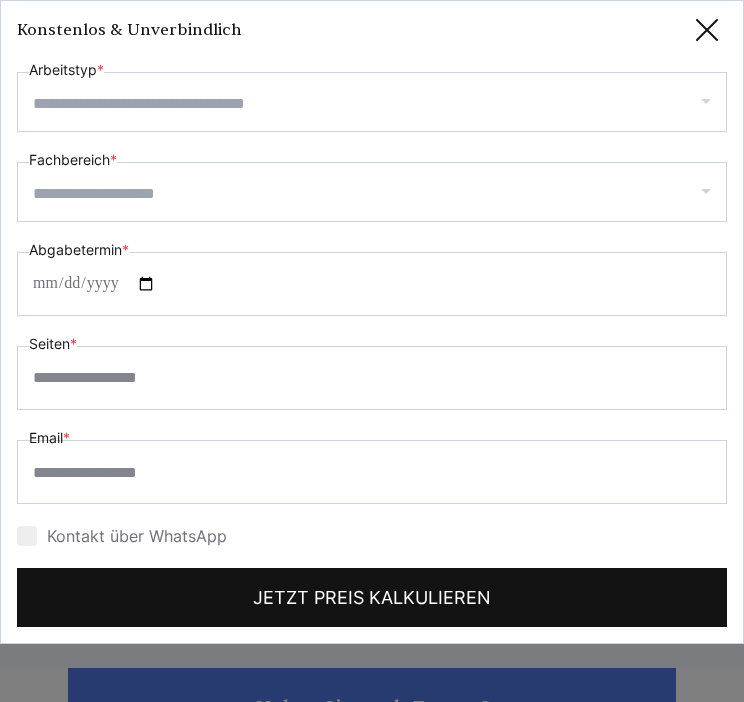 click on "JETZT PREIS KALKULIEREN" at bounding box center (372, 597) 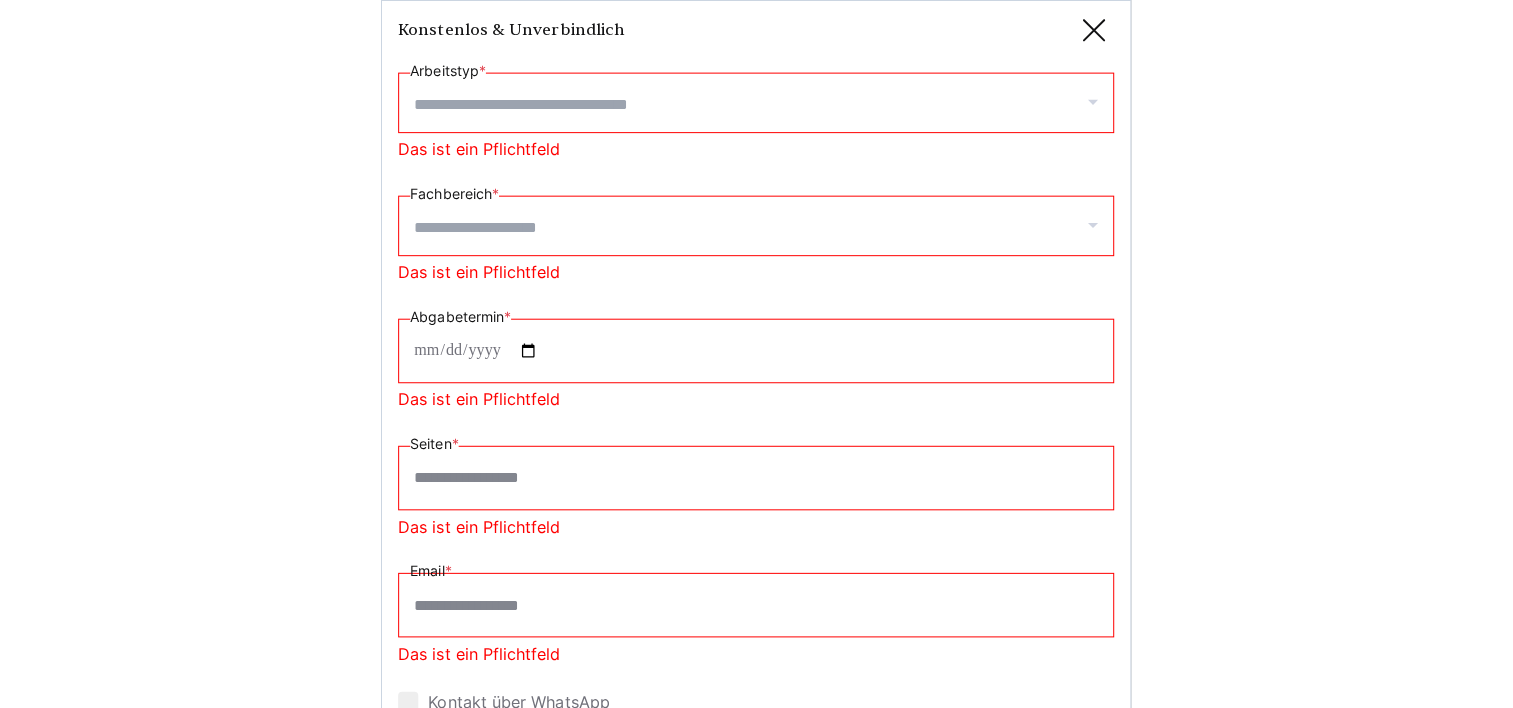 scroll, scrollTop: 3346, scrollLeft: 0, axis: vertical 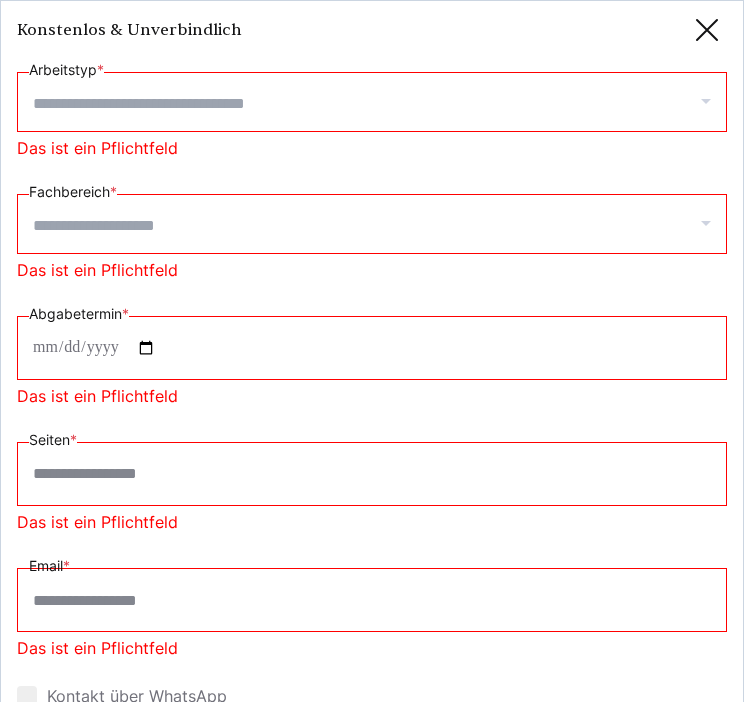 click 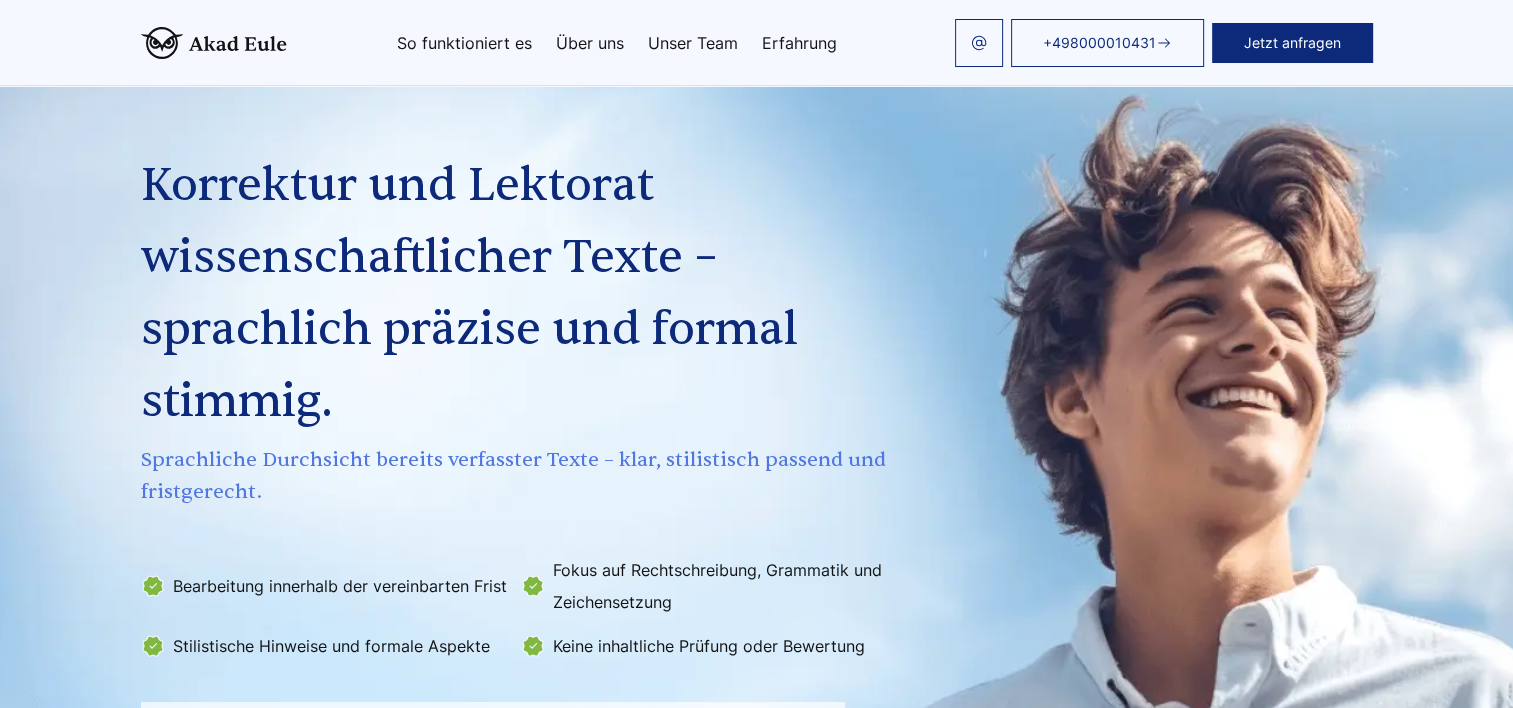 scroll, scrollTop: 0, scrollLeft: 0, axis: both 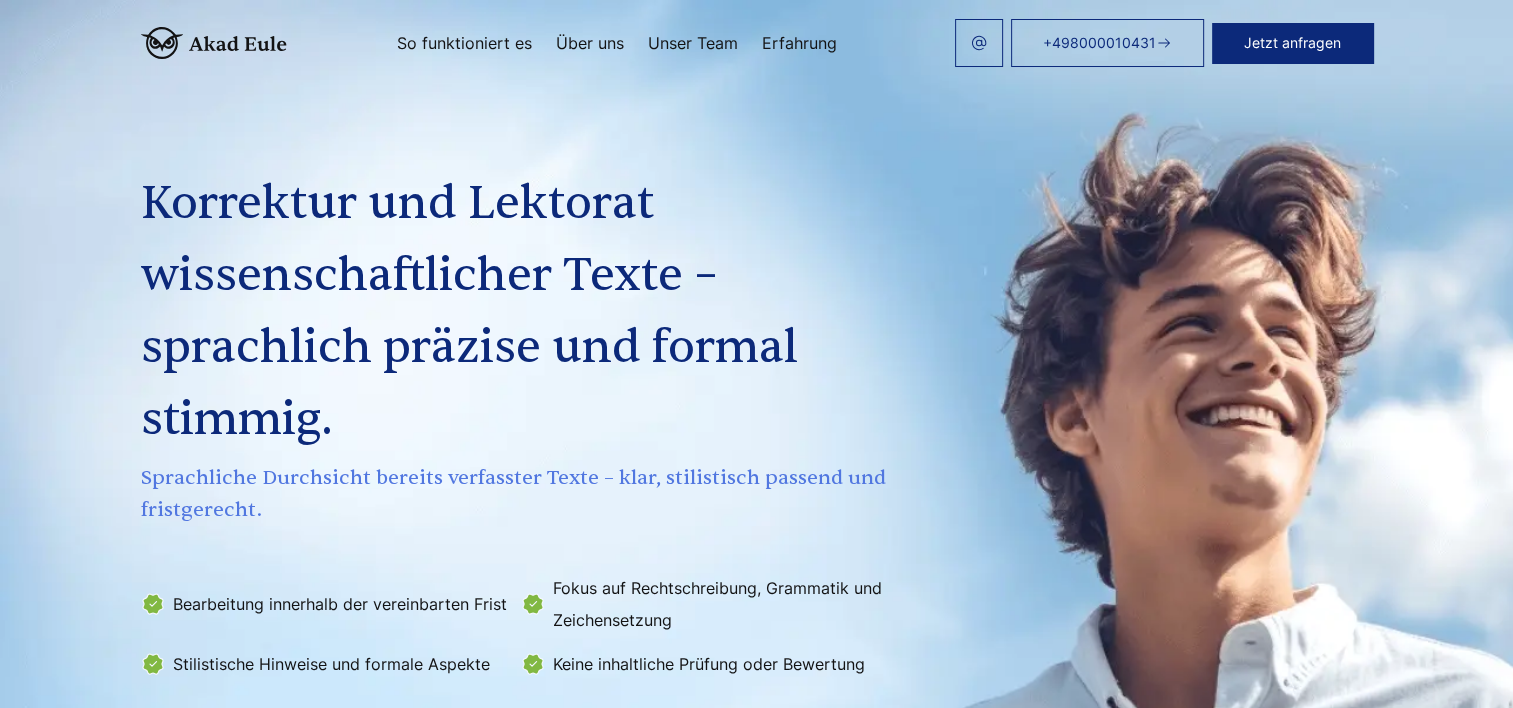 click on "Über uns" at bounding box center [590, 43] 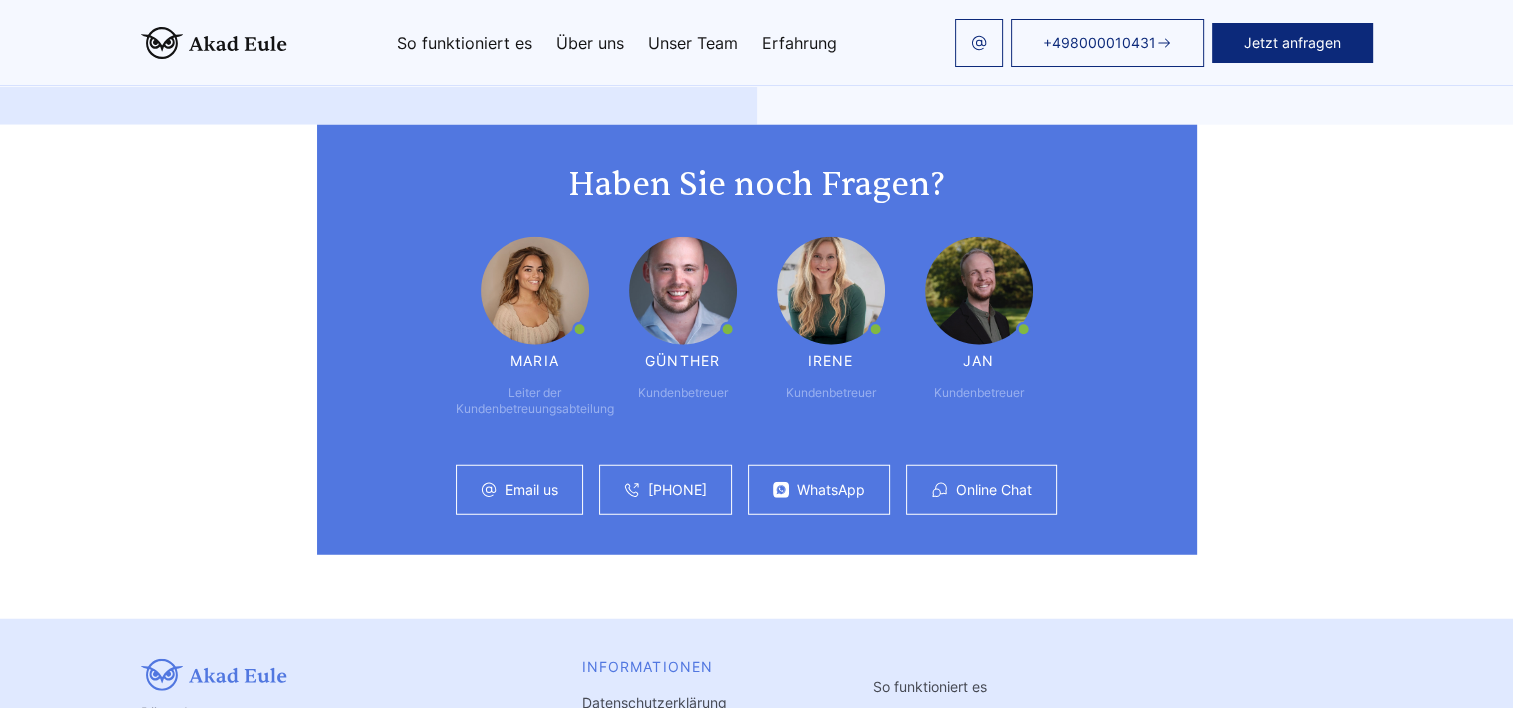 scroll, scrollTop: 5403, scrollLeft: 0, axis: vertical 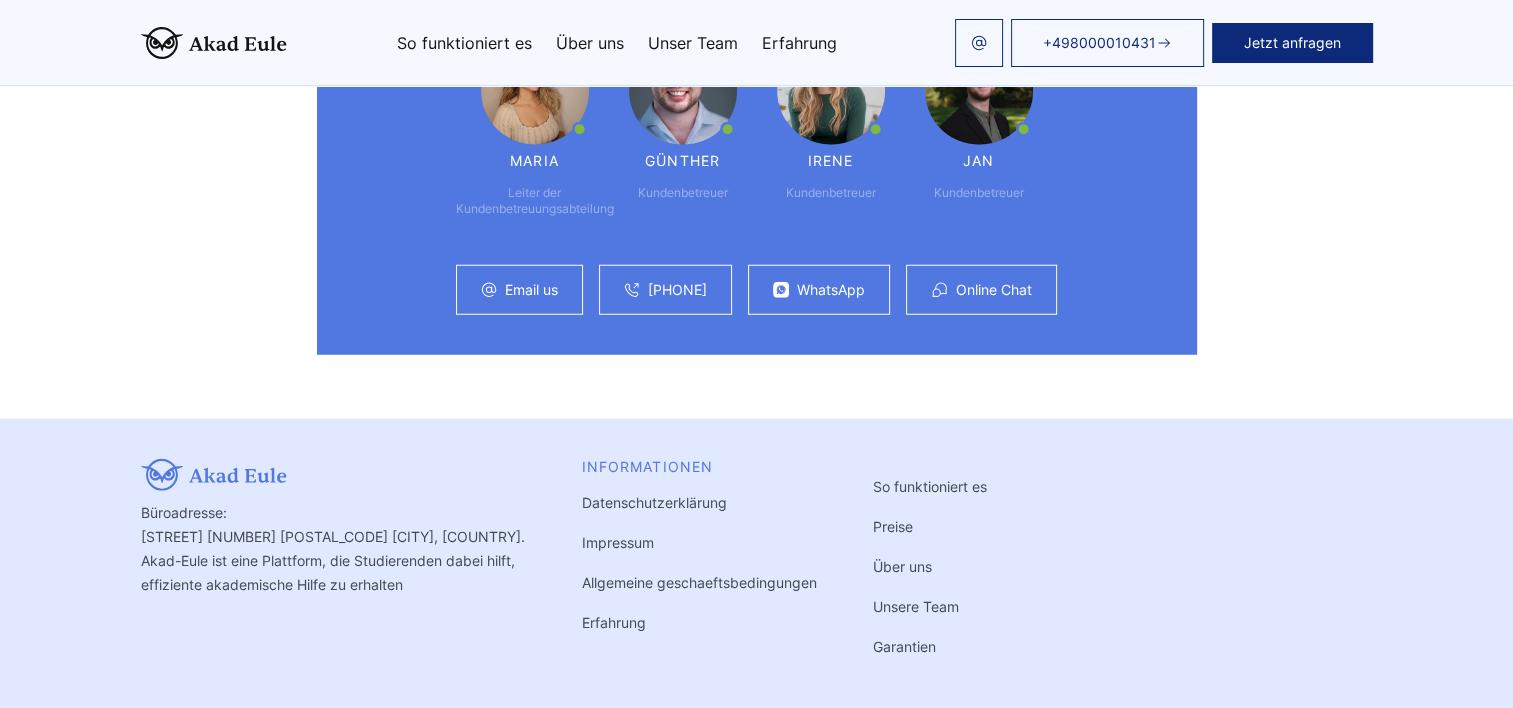 click at bounding box center (214, 43) 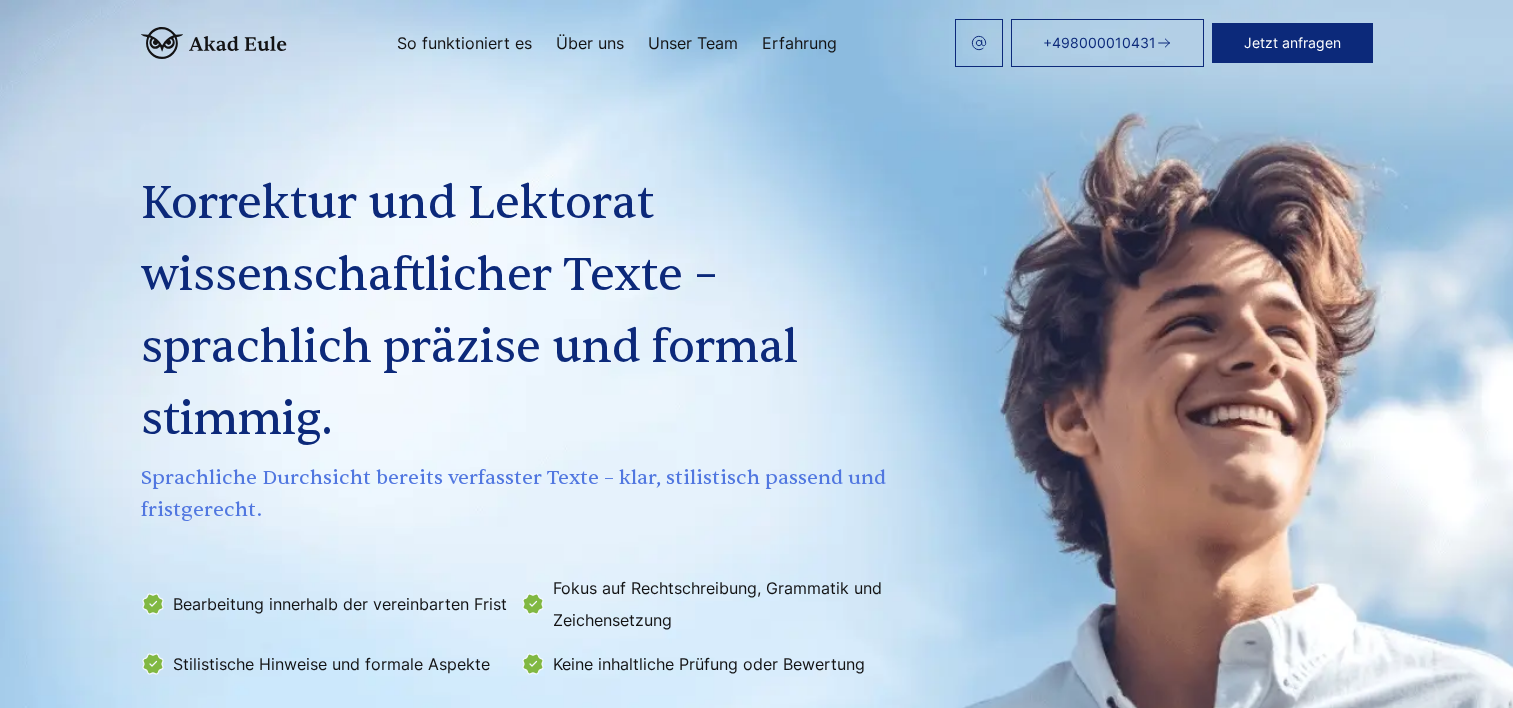 scroll, scrollTop: 0, scrollLeft: 0, axis: both 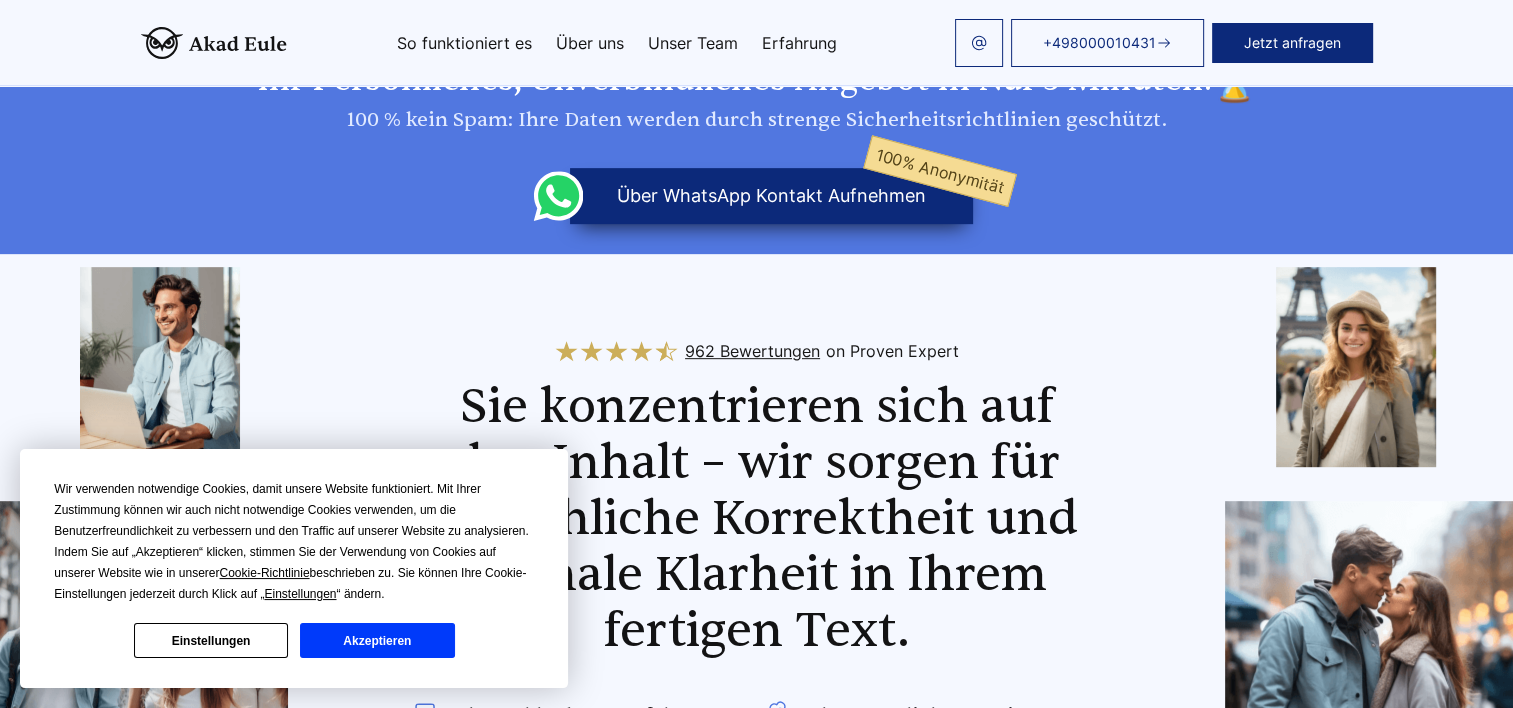 click on "Akzeptieren" at bounding box center [377, 640] 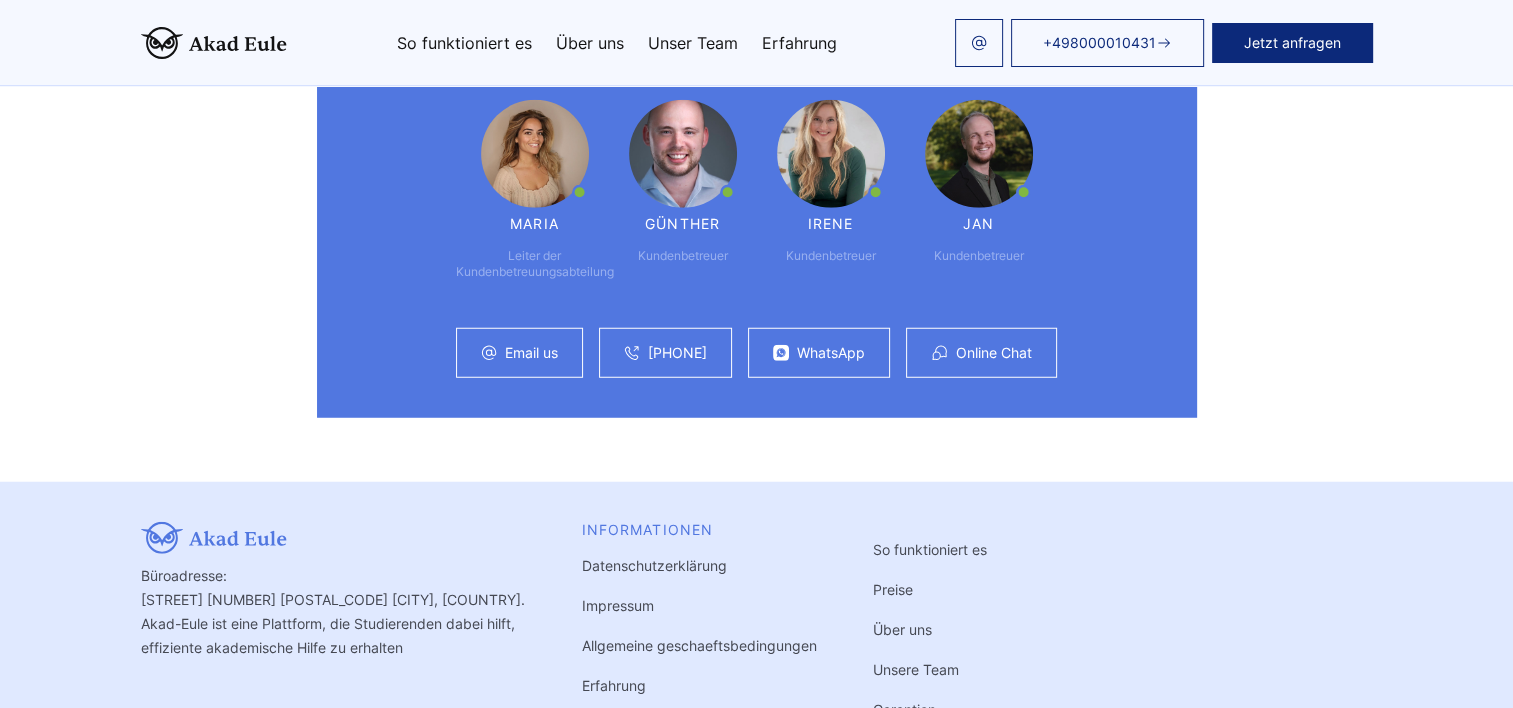 scroll, scrollTop: 5400, scrollLeft: 0, axis: vertical 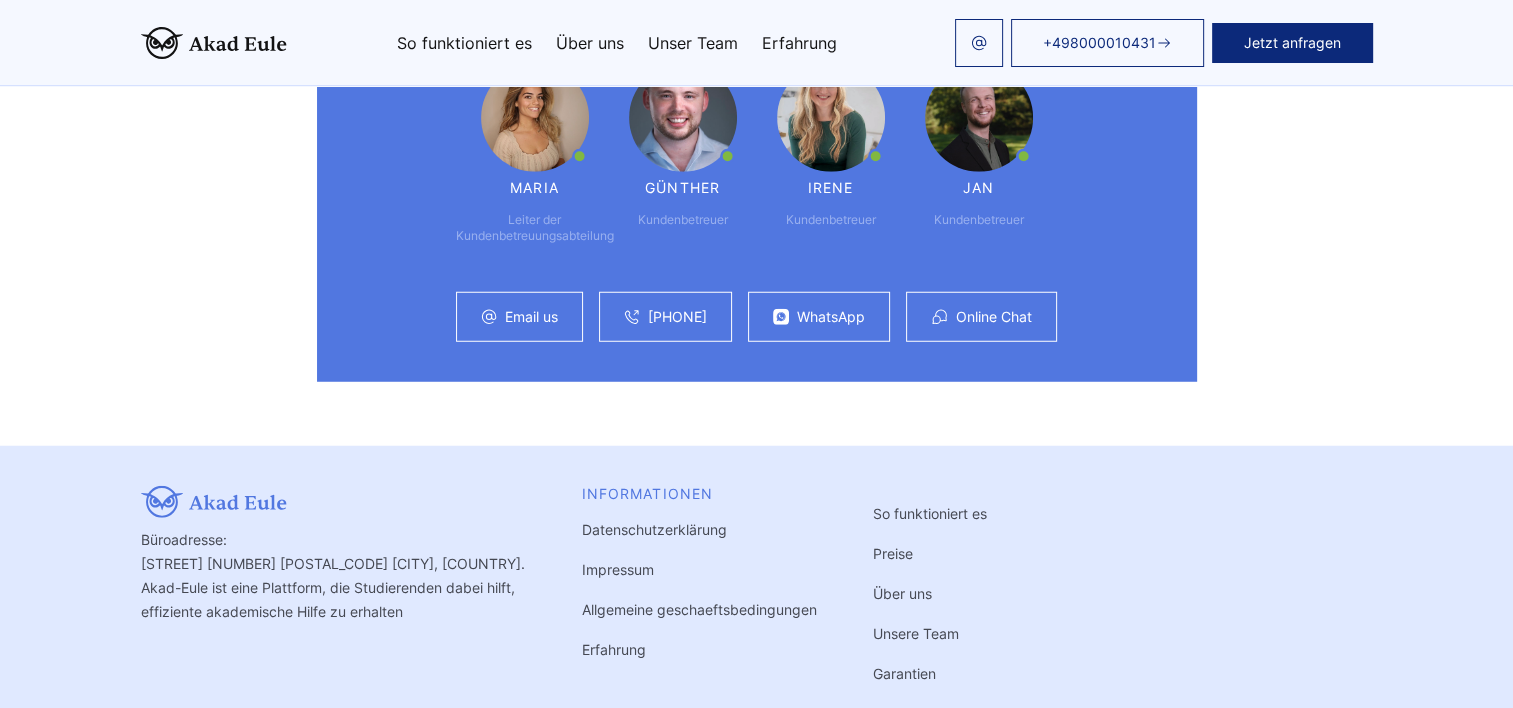 click on "WhatsApp" at bounding box center (831, 317) 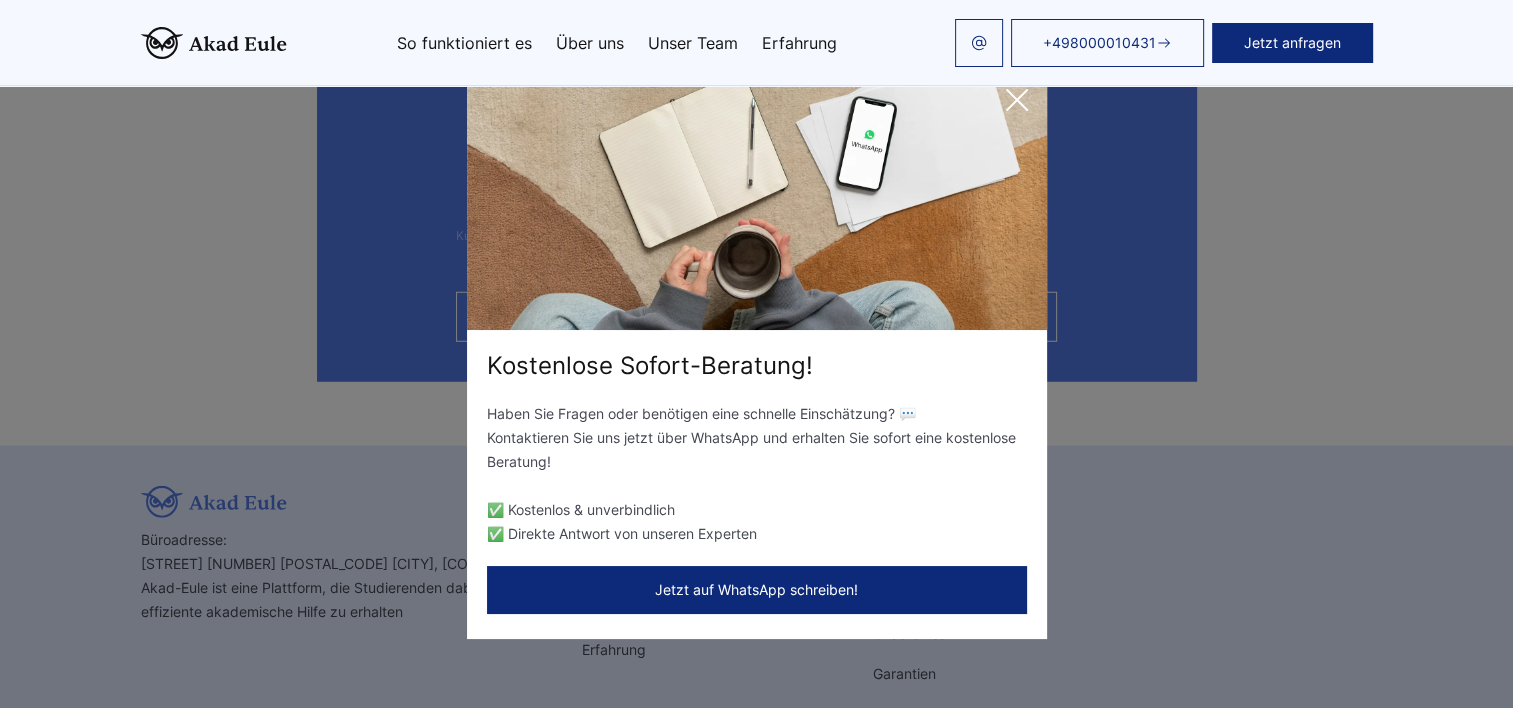 click on "Kostenlose Sofort-Beratung!
Haben Sie Fragen oder benötigen eine schnelle Einschätzung? 💬
Kontaktieren
Sie uns jetzt über WhatsApp und erhalten Sie sofort eine kostenlose Beratung!
✅ Kostenlos & unverbindlich
✅ Direkte Antwort von unseren Experten
Jetzt
auf
WhatsApp schreiben!" at bounding box center (756, 354) 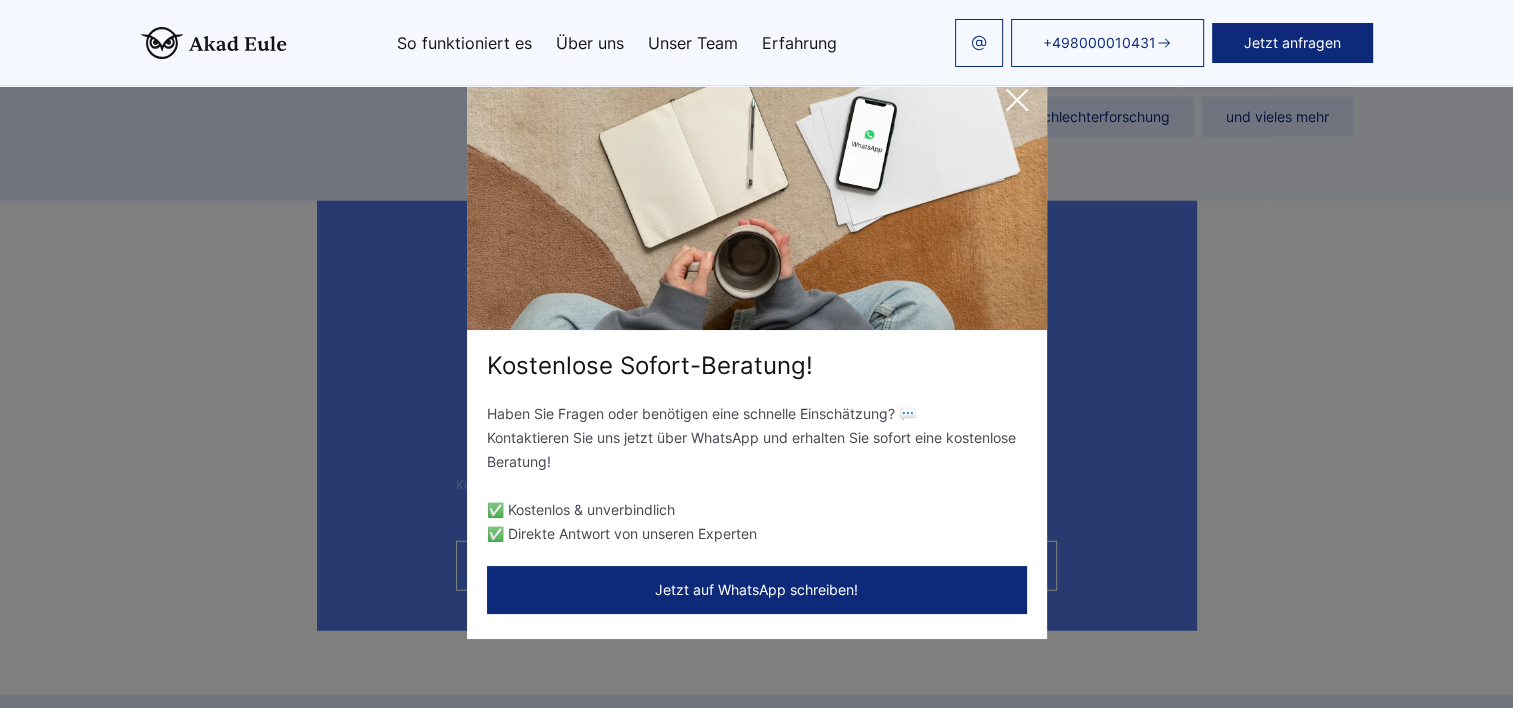 scroll, scrollTop: 5000, scrollLeft: 0, axis: vertical 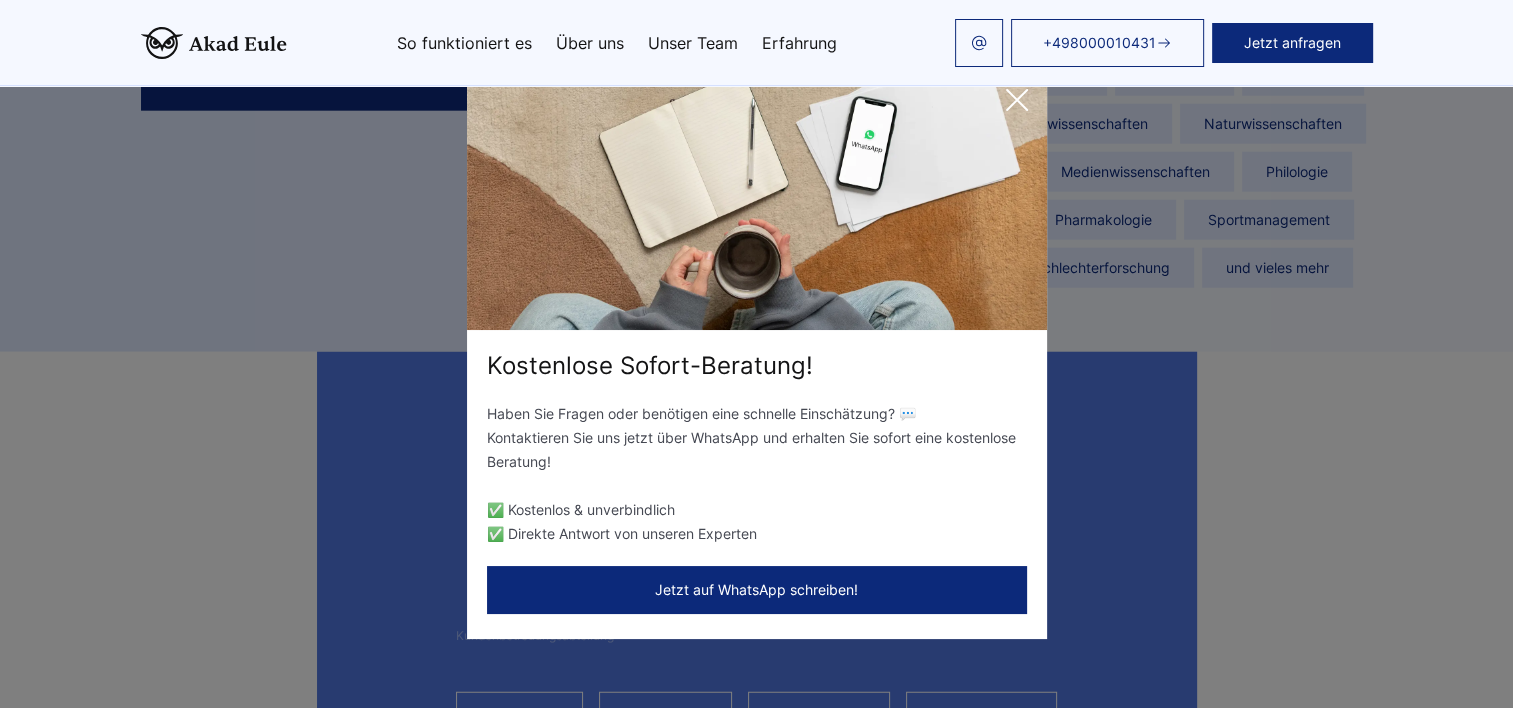 click 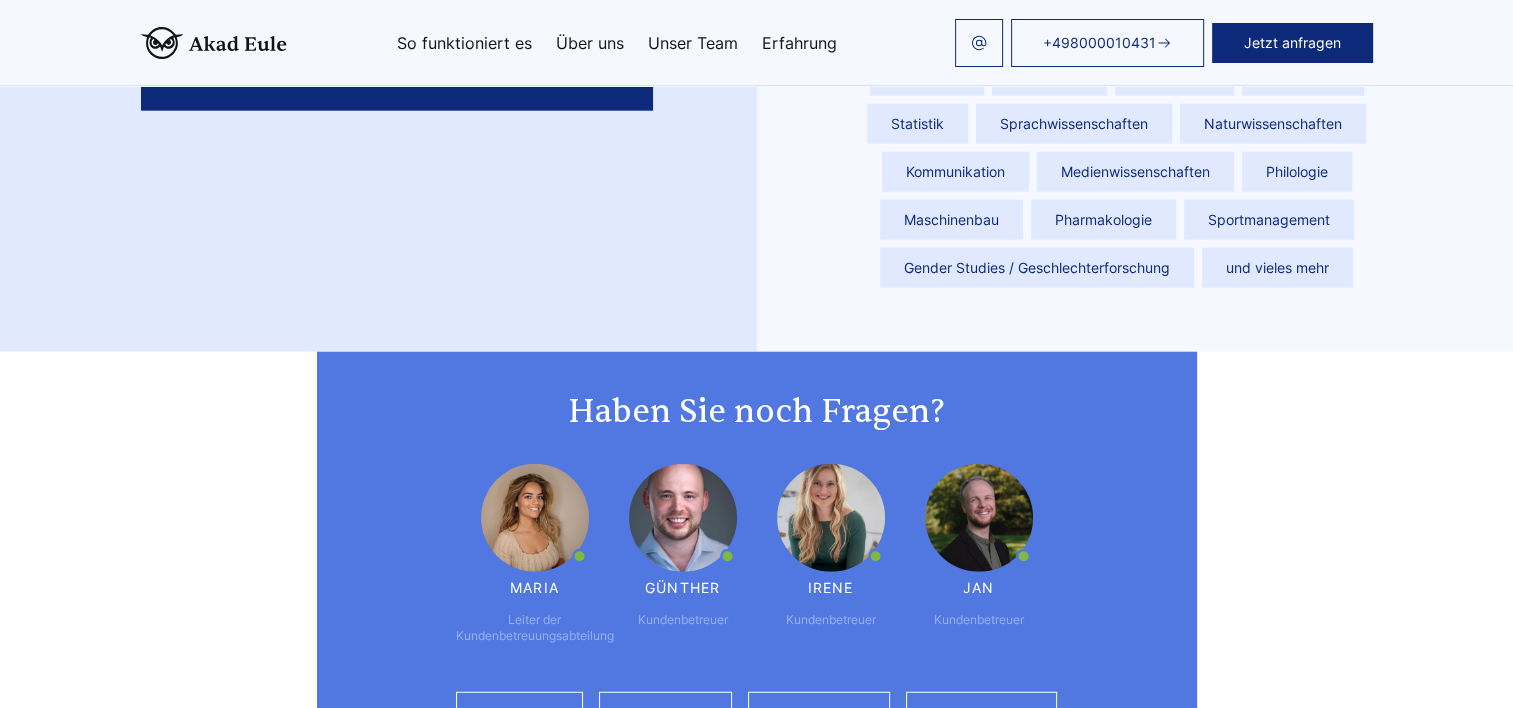 click on "Erfahrung" at bounding box center (799, 43) 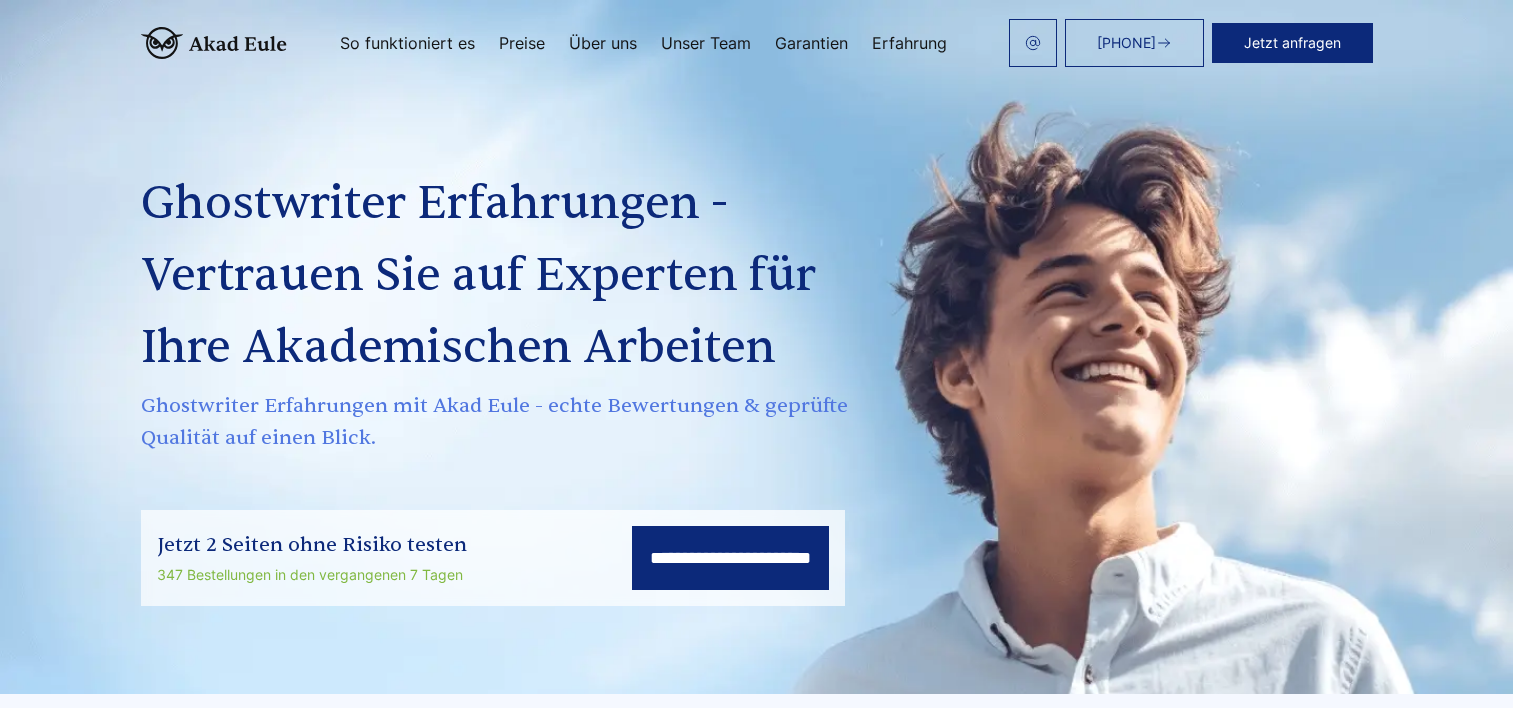 scroll, scrollTop: 0, scrollLeft: 0, axis: both 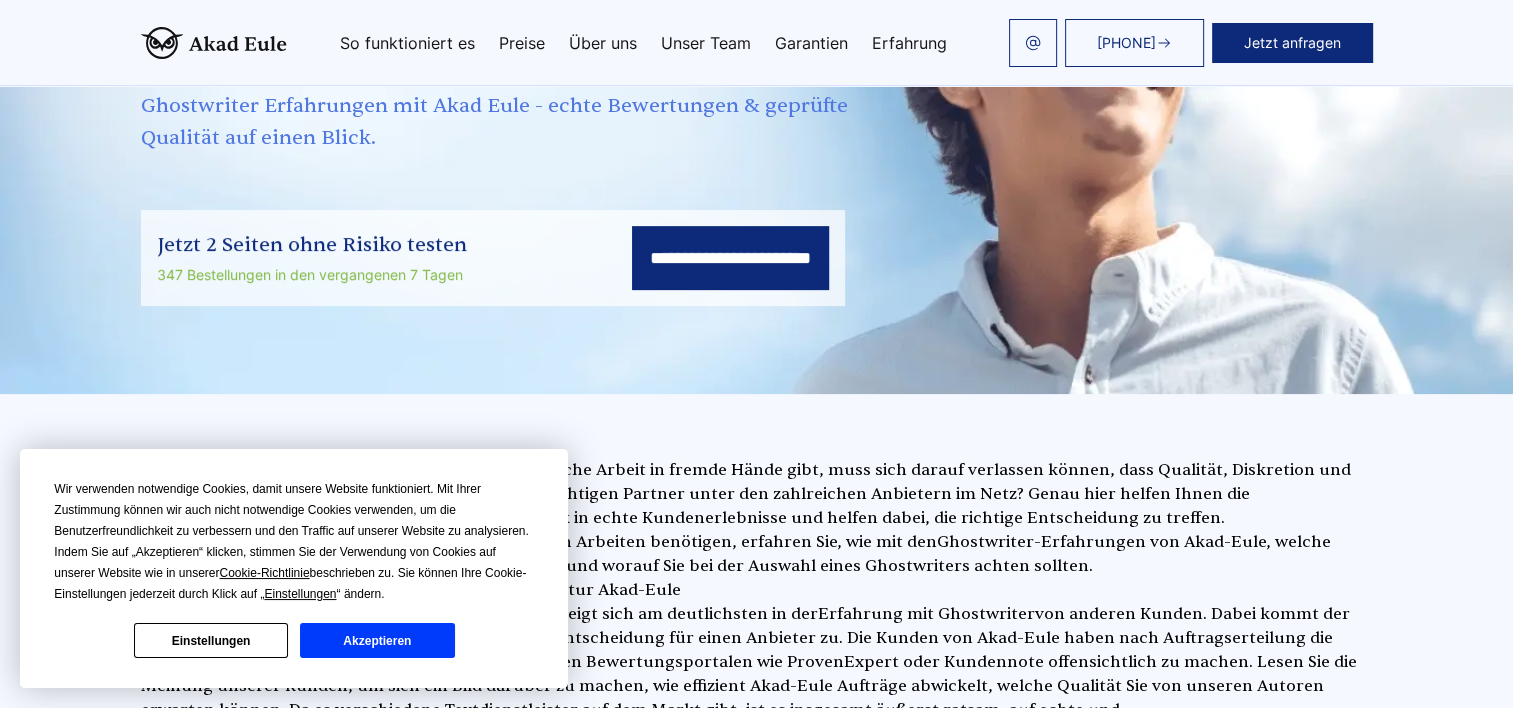 click on "**********" at bounding box center [493, 258] 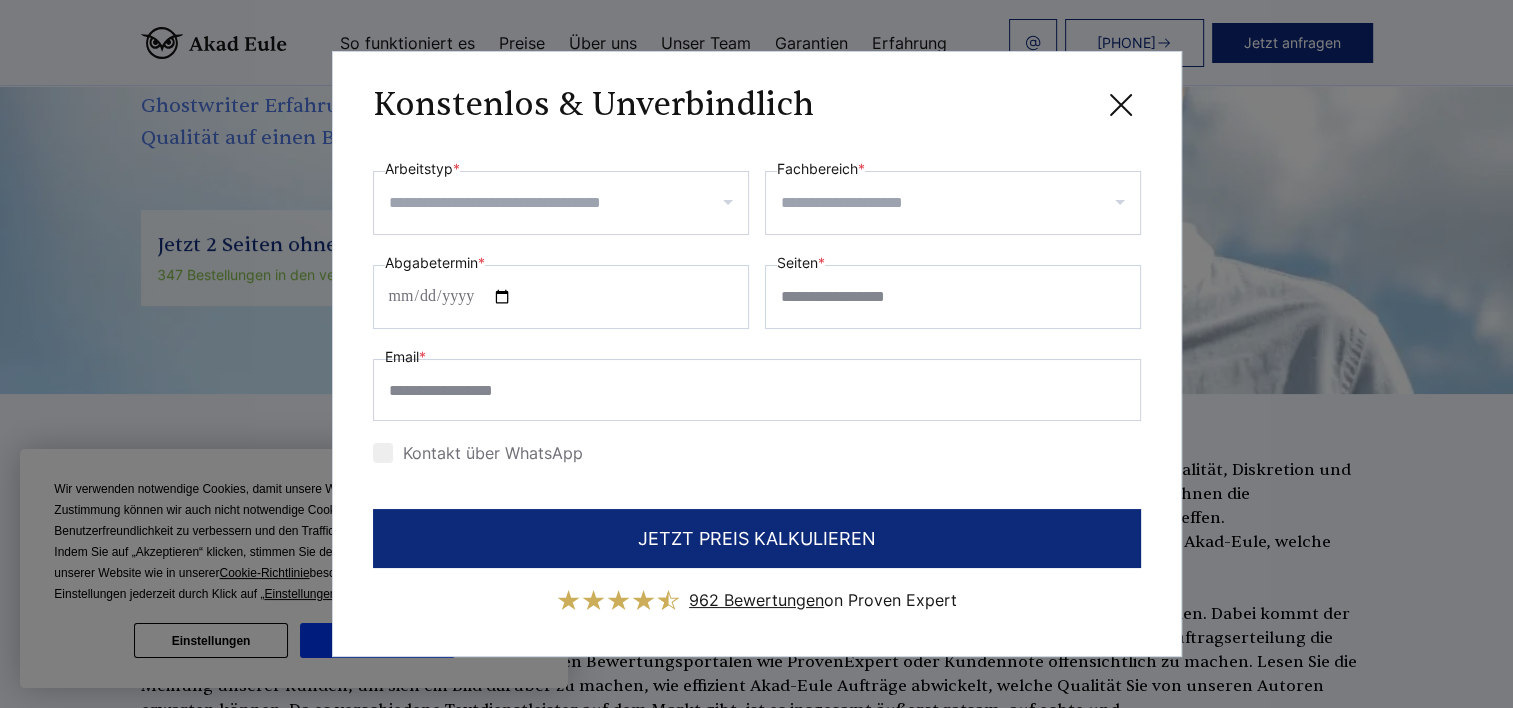 click 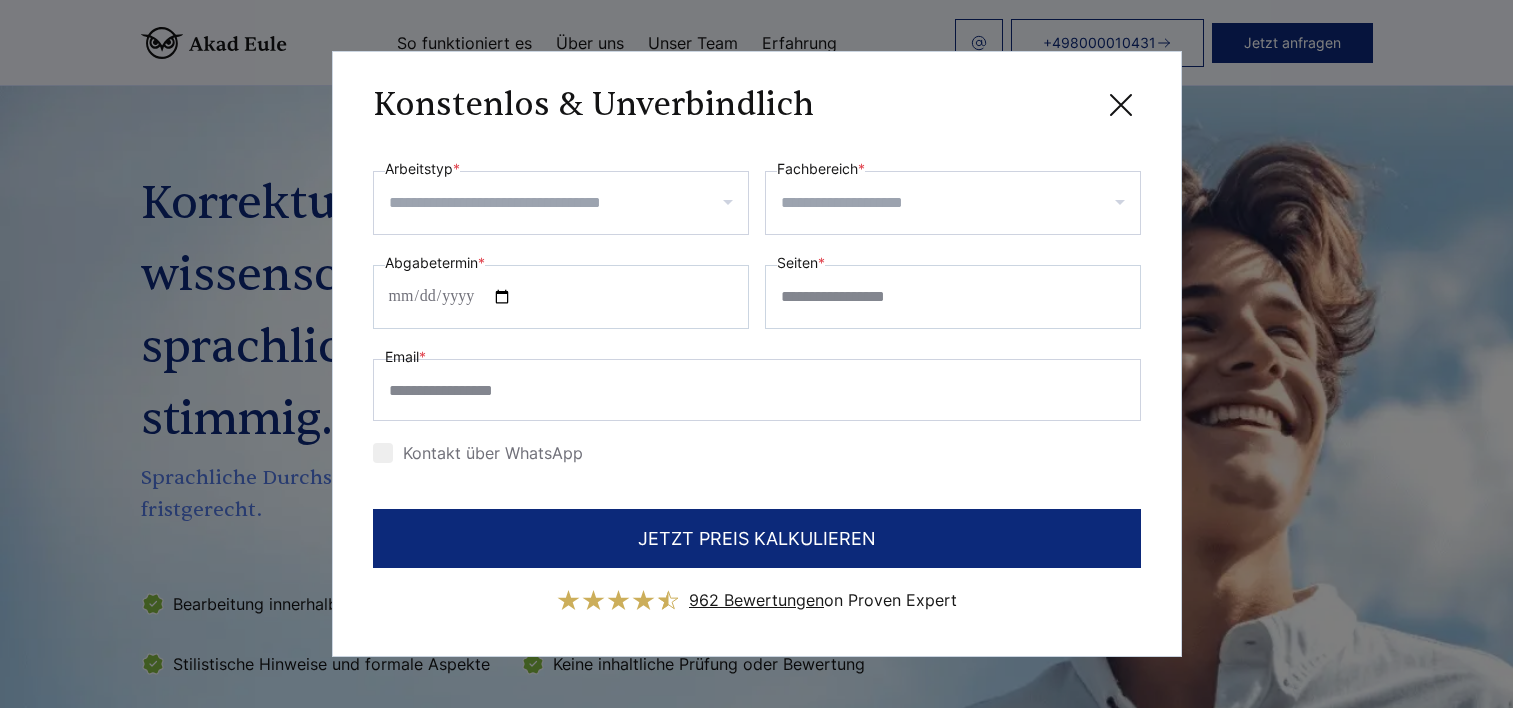 scroll, scrollTop: 5098, scrollLeft: 0, axis: vertical 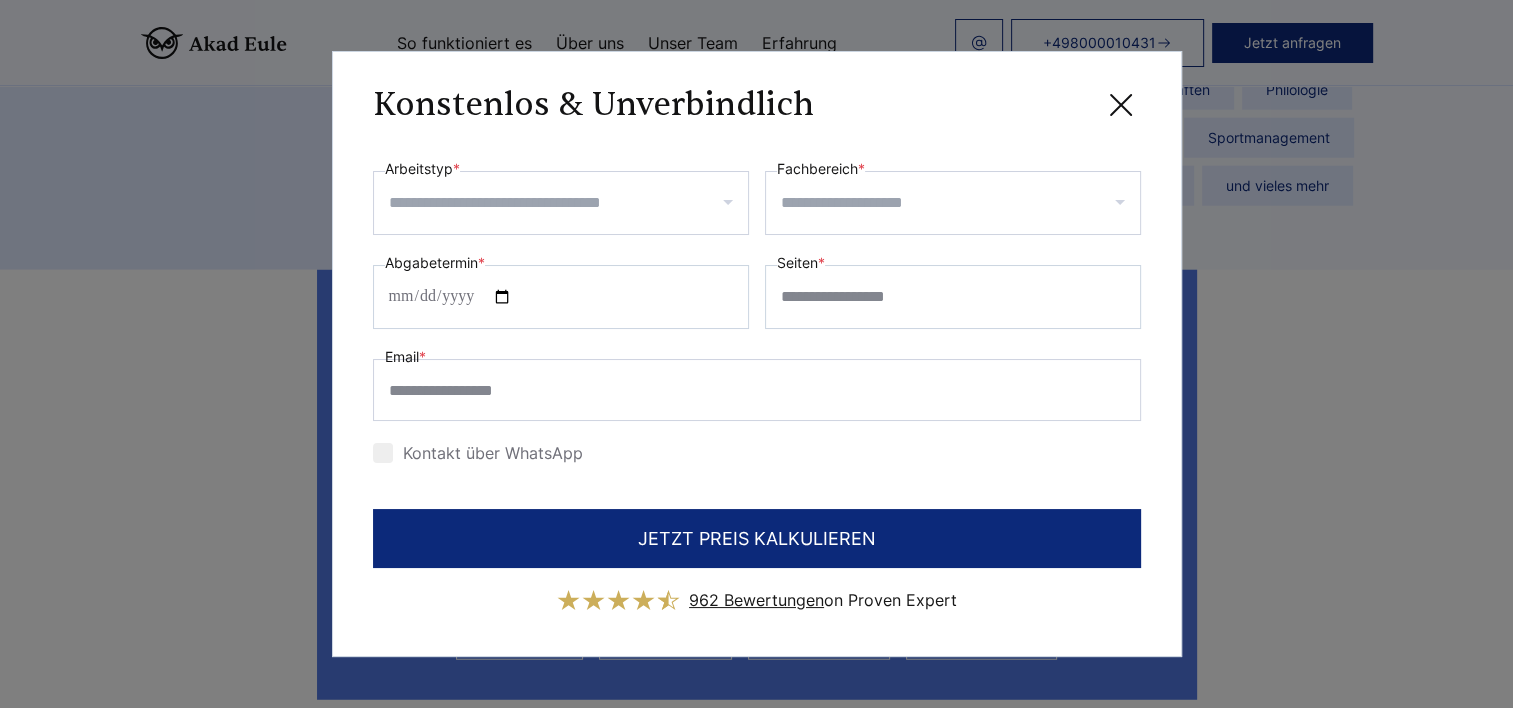 drag, startPoint x: 1141, startPoint y: 86, endPoint x: 1133, endPoint y: 98, distance: 14.422205 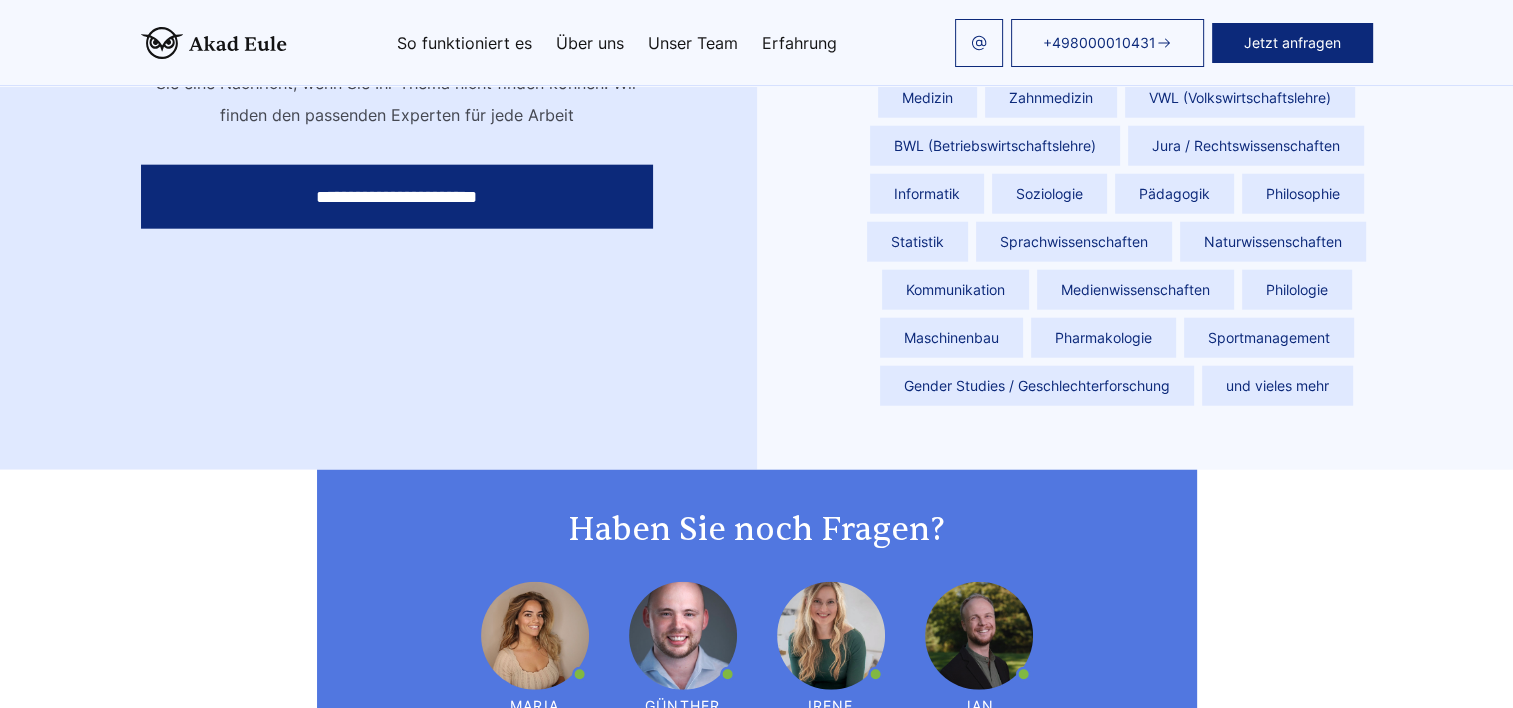 scroll, scrollTop: 4598, scrollLeft: 0, axis: vertical 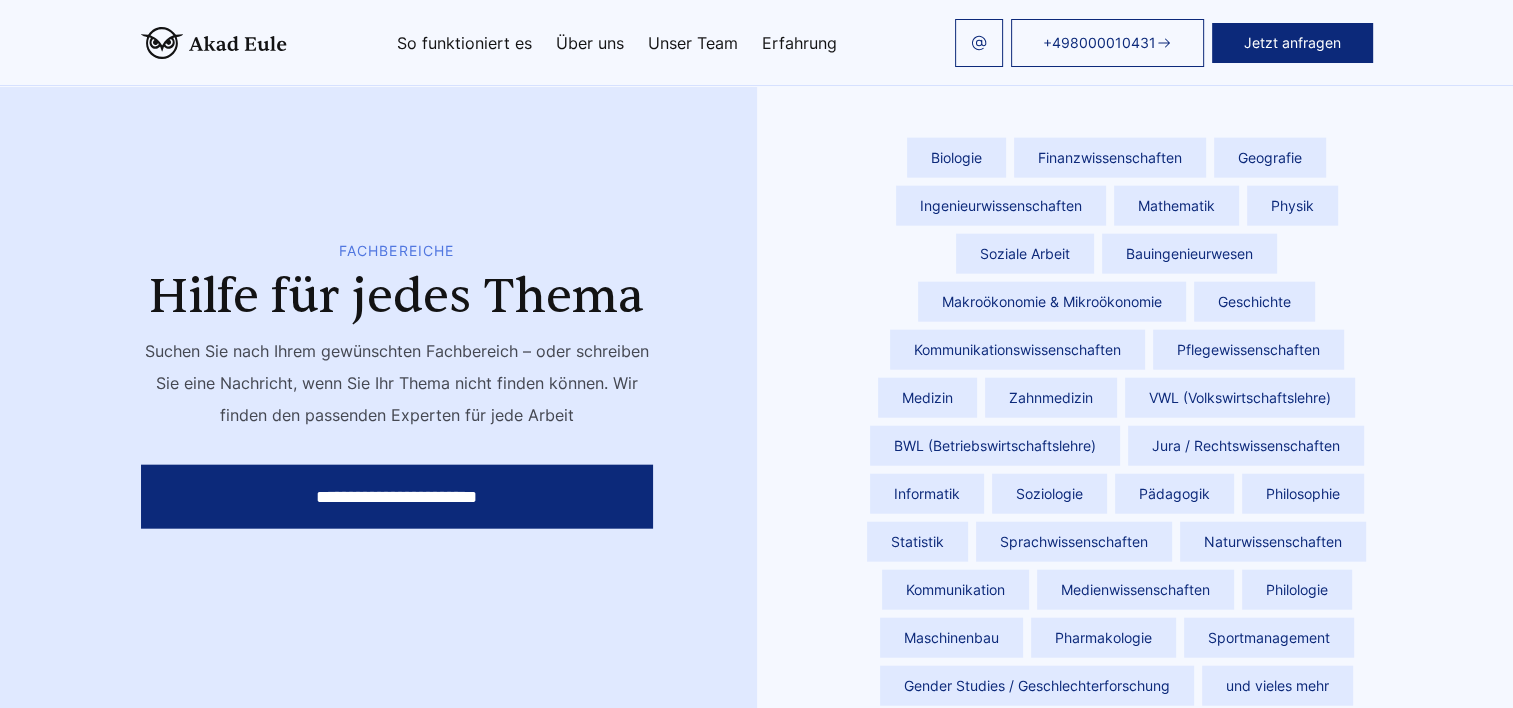 click on "**********" at bounding box center (397, 497) 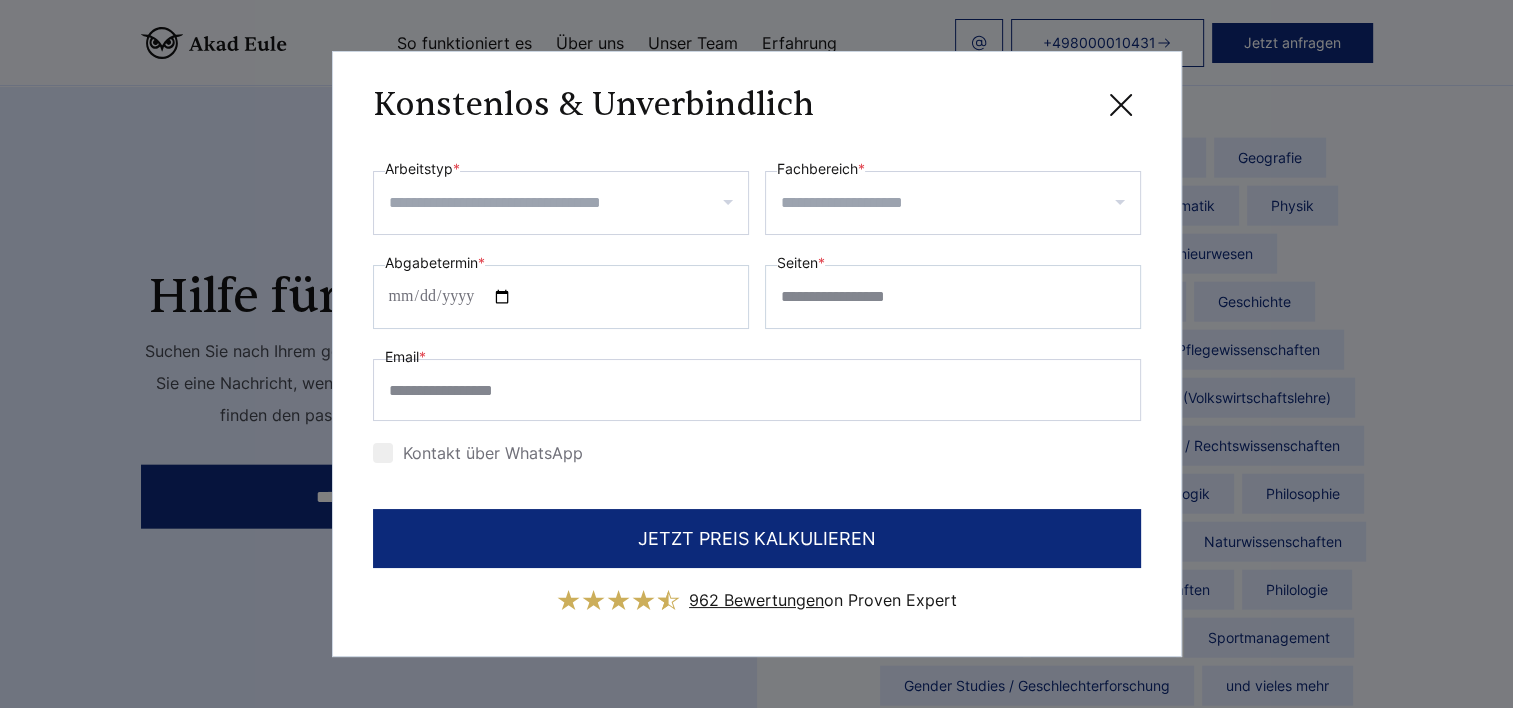 click on "**********" at bounding box center (757, 354) 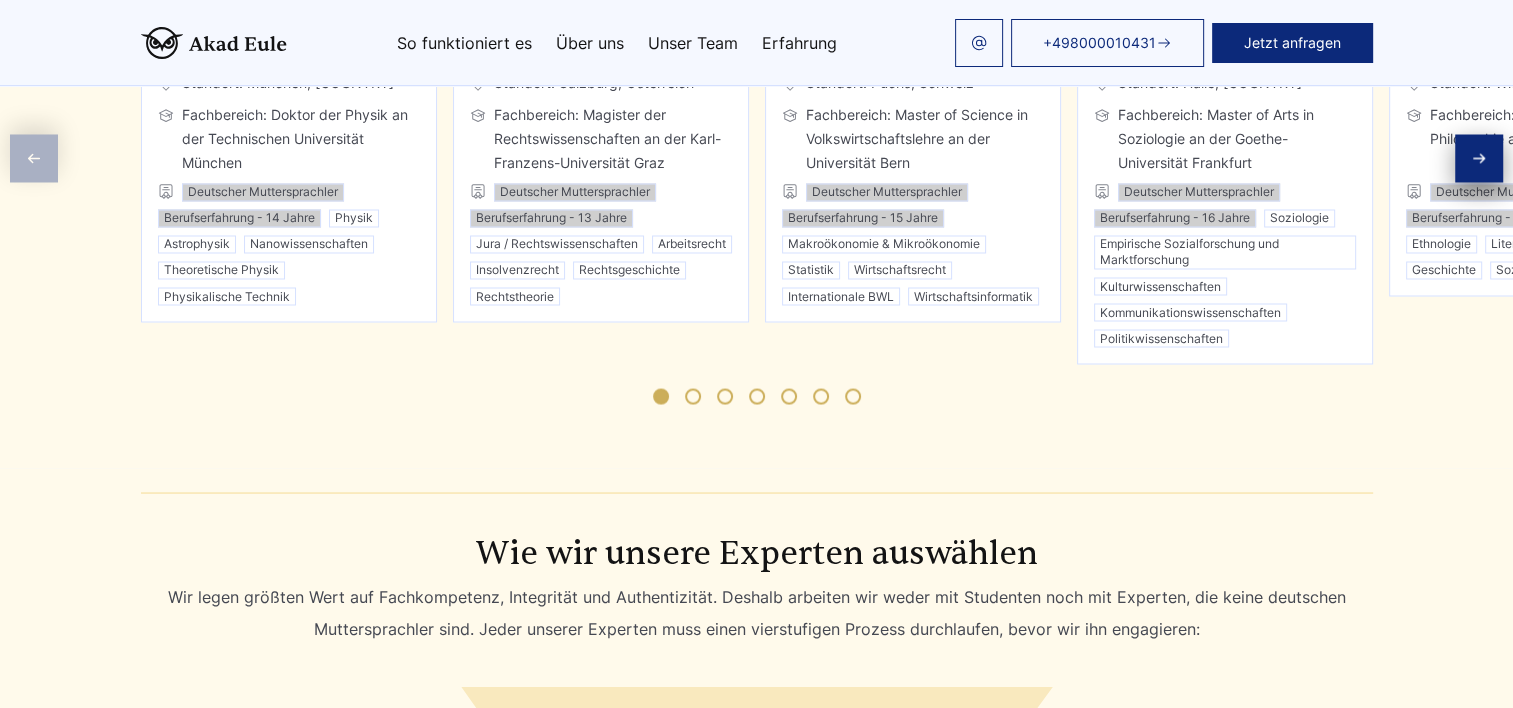 click on "Unser Team" at bounding box center [693, 43] 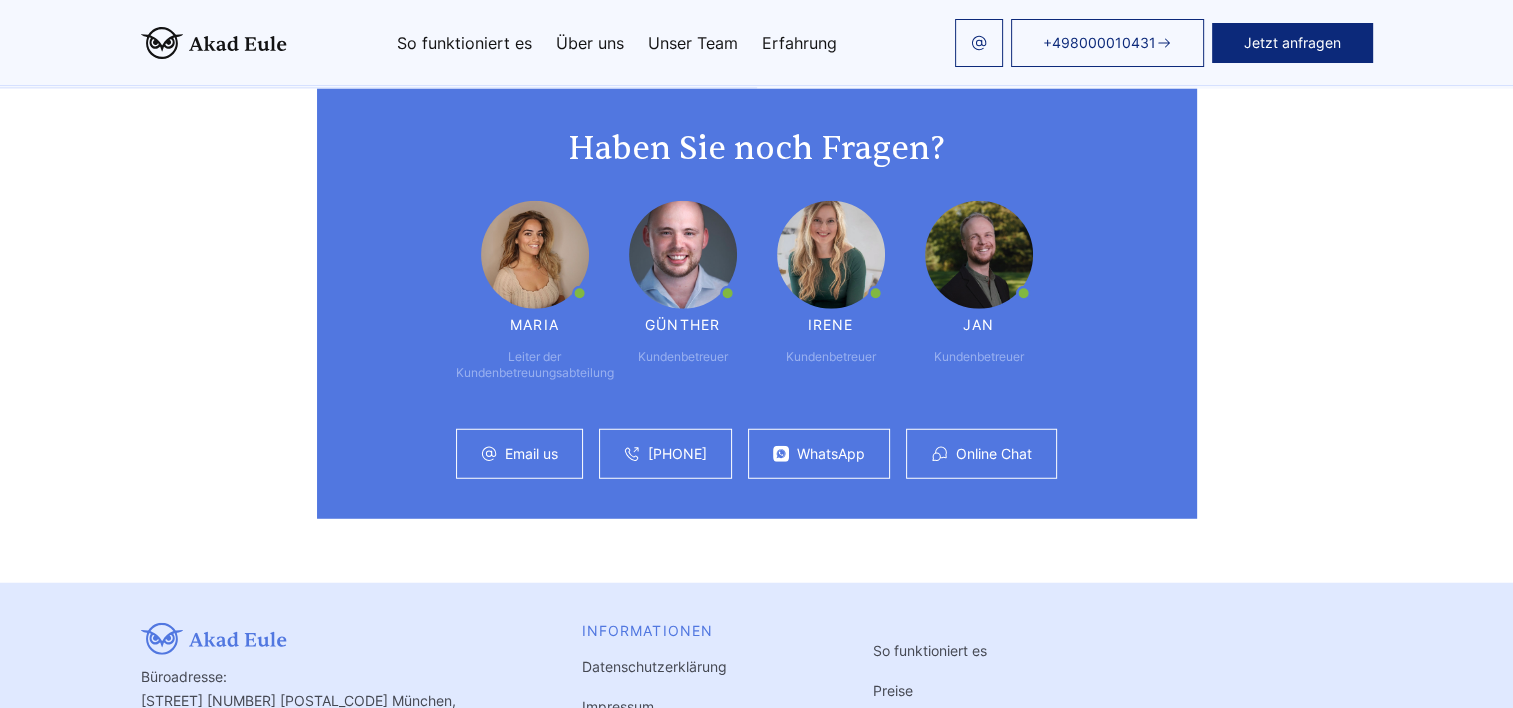 scroll, scrollTop: 4479, scrollLeft: 0, axis: vertical 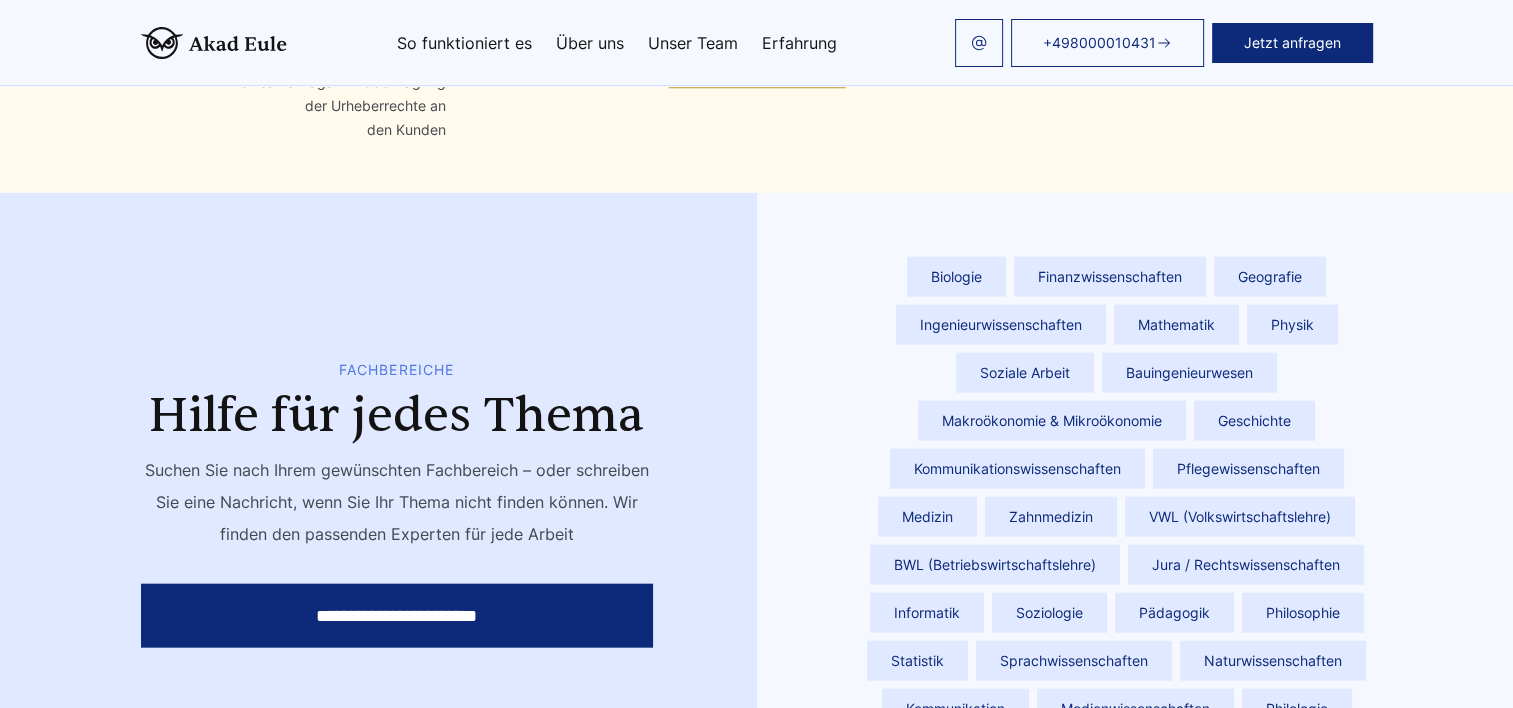 click on "+[COUNTRY_CODE][PHONE]
Jetzt anfragen
So funktioniert es
Über uns
Unser Team
Erfahrung" at bounding box center [830, 43] 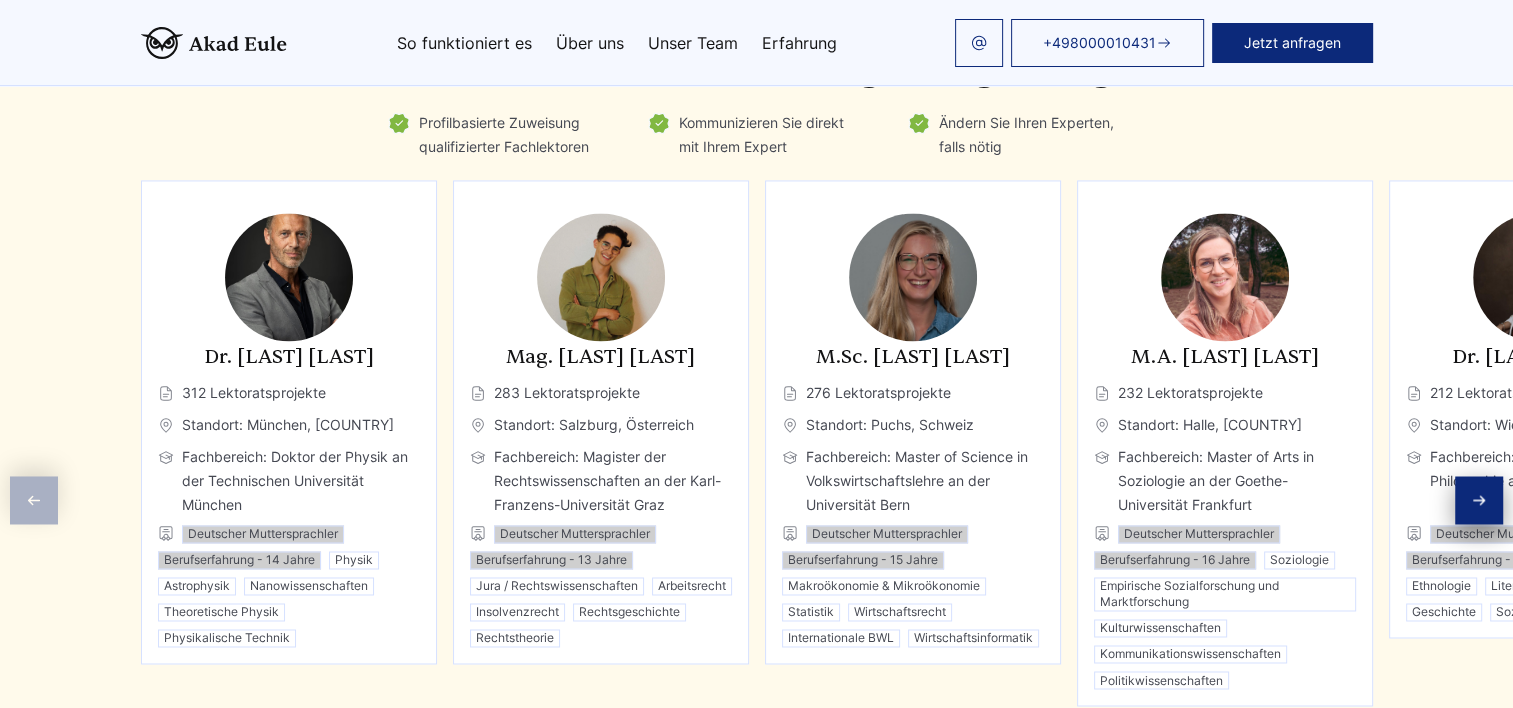 scroll, scrollTop: 3271, scrollLeft: 0, axis: vertical 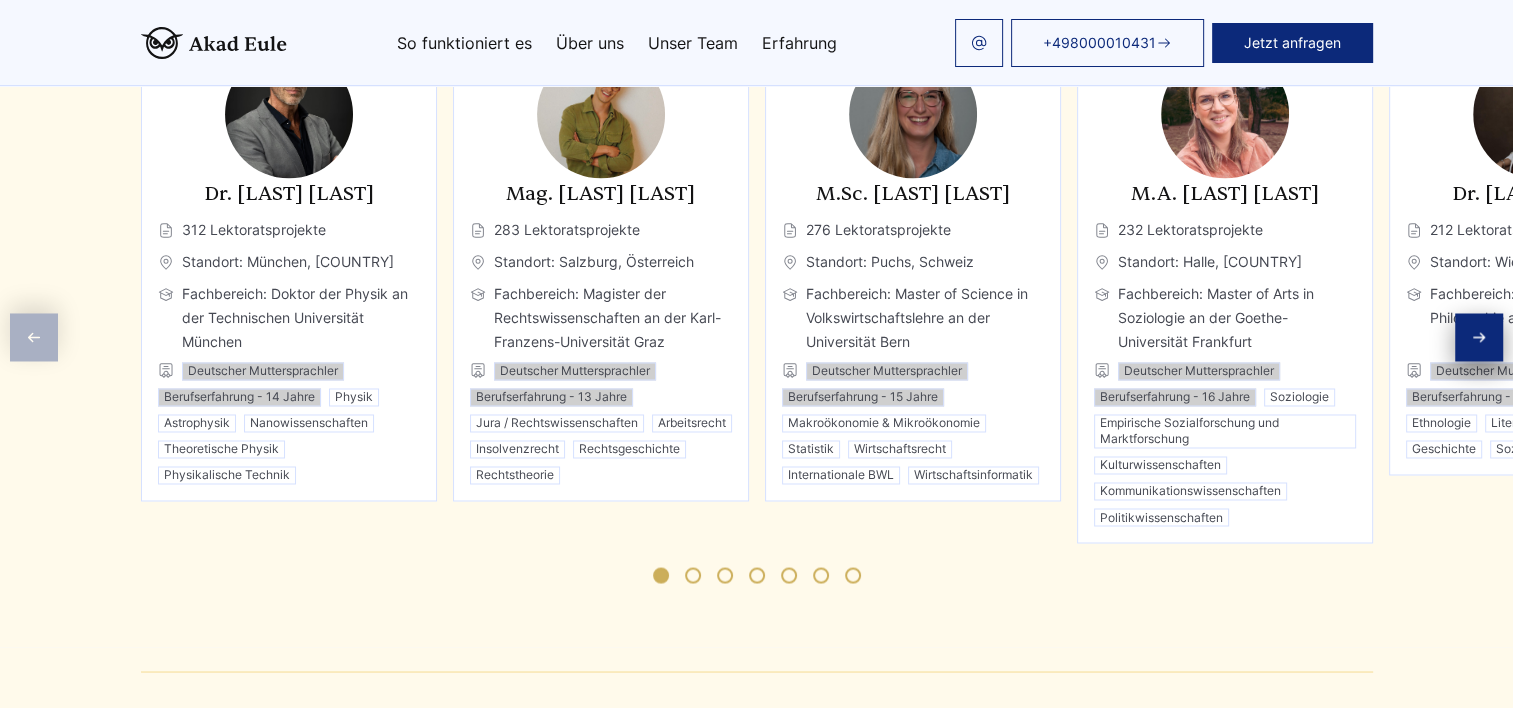 click at bounding box center (1479, 337) 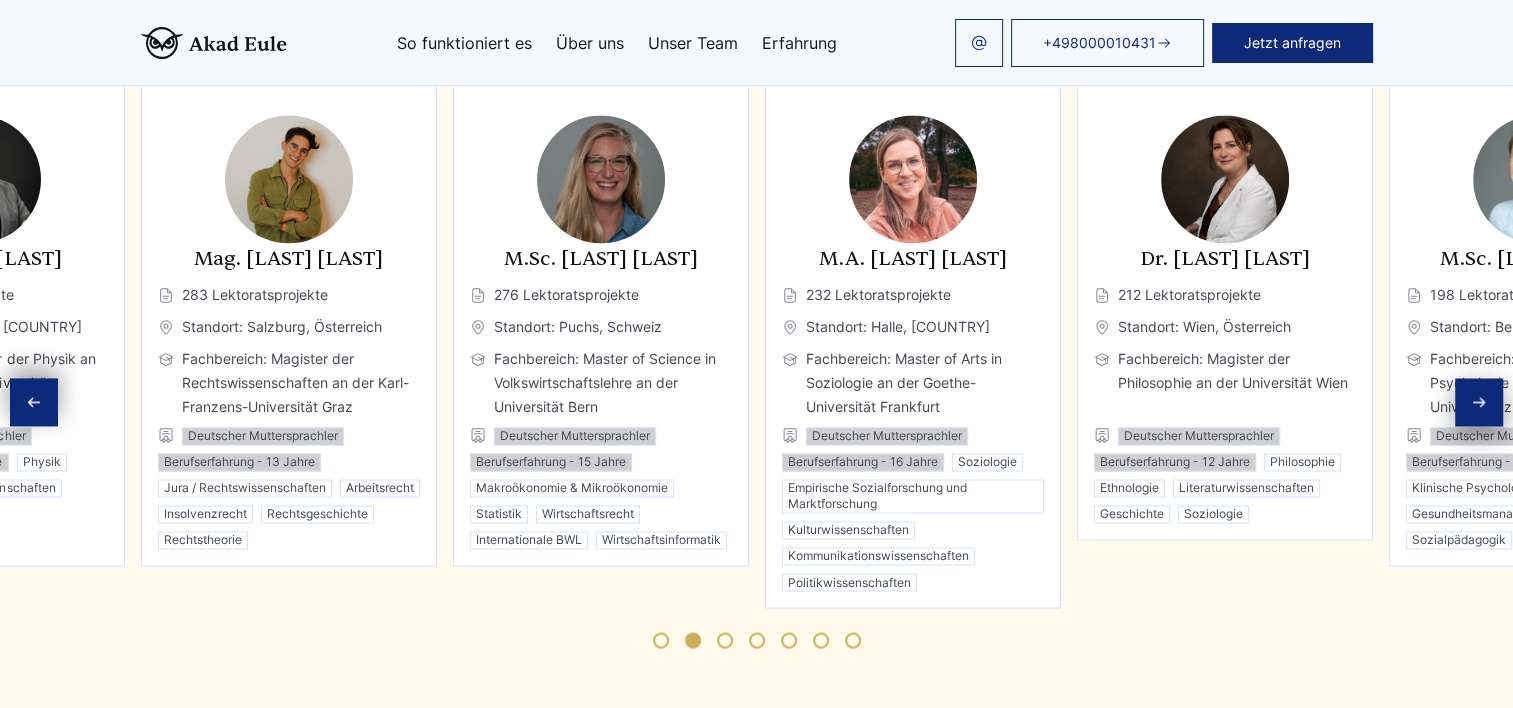 scroll, scrollTop: 3171, scrollLeft: 0, axis: vertical 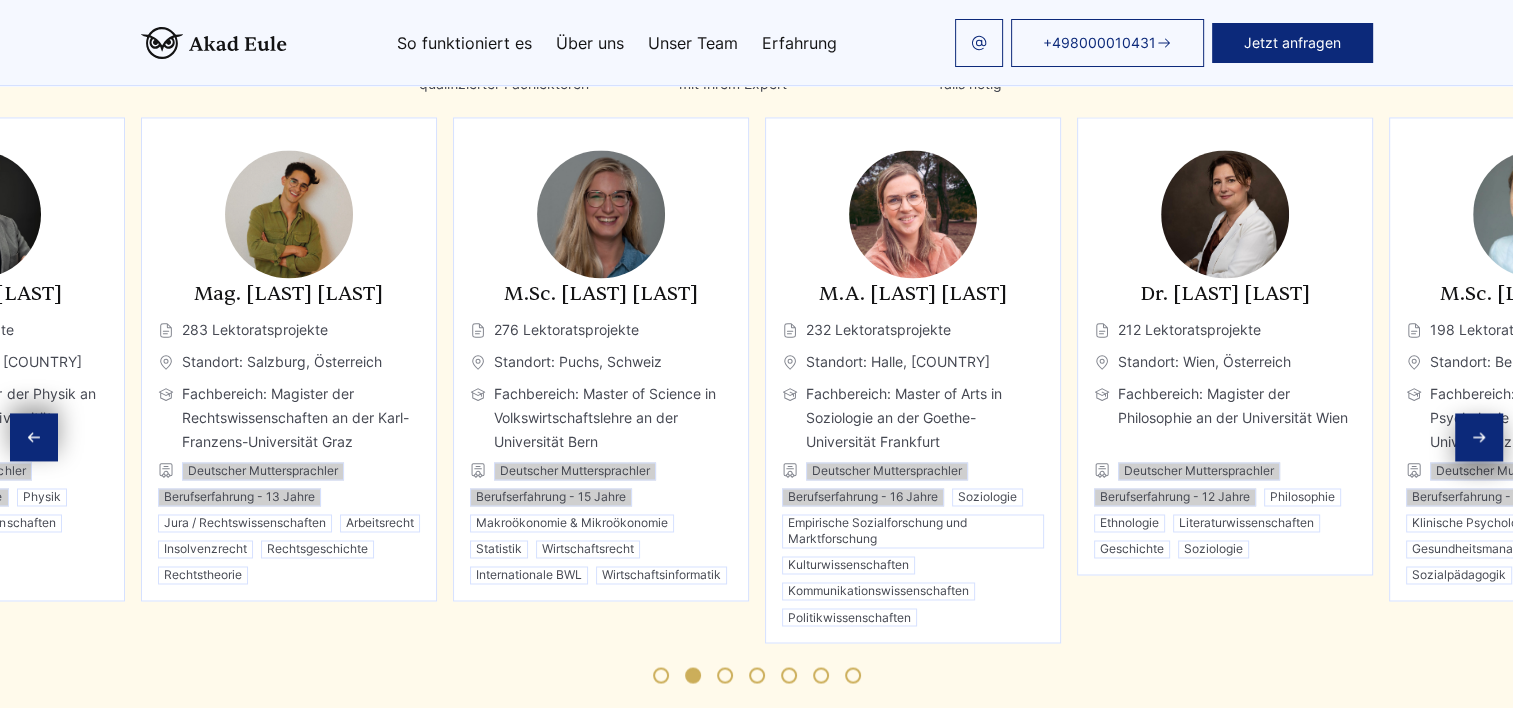 click 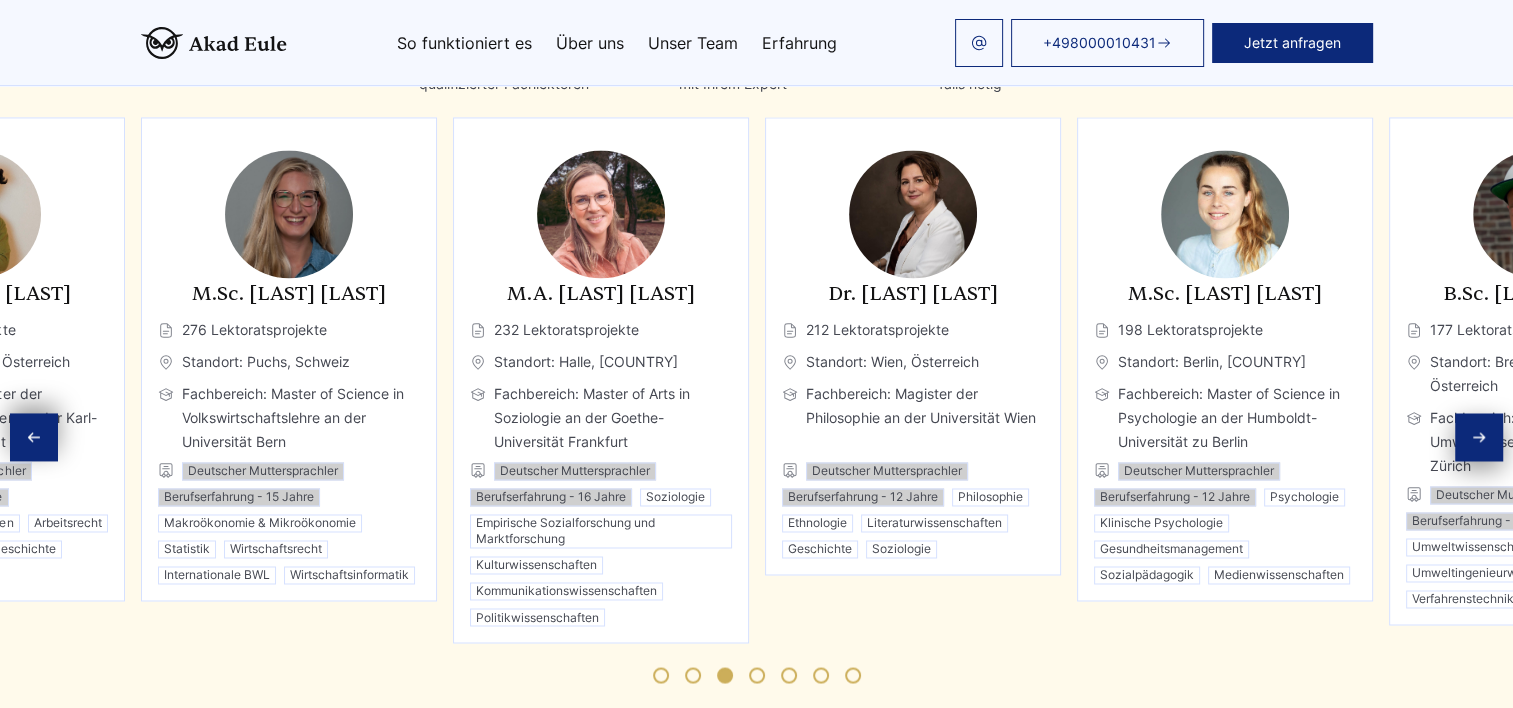 click 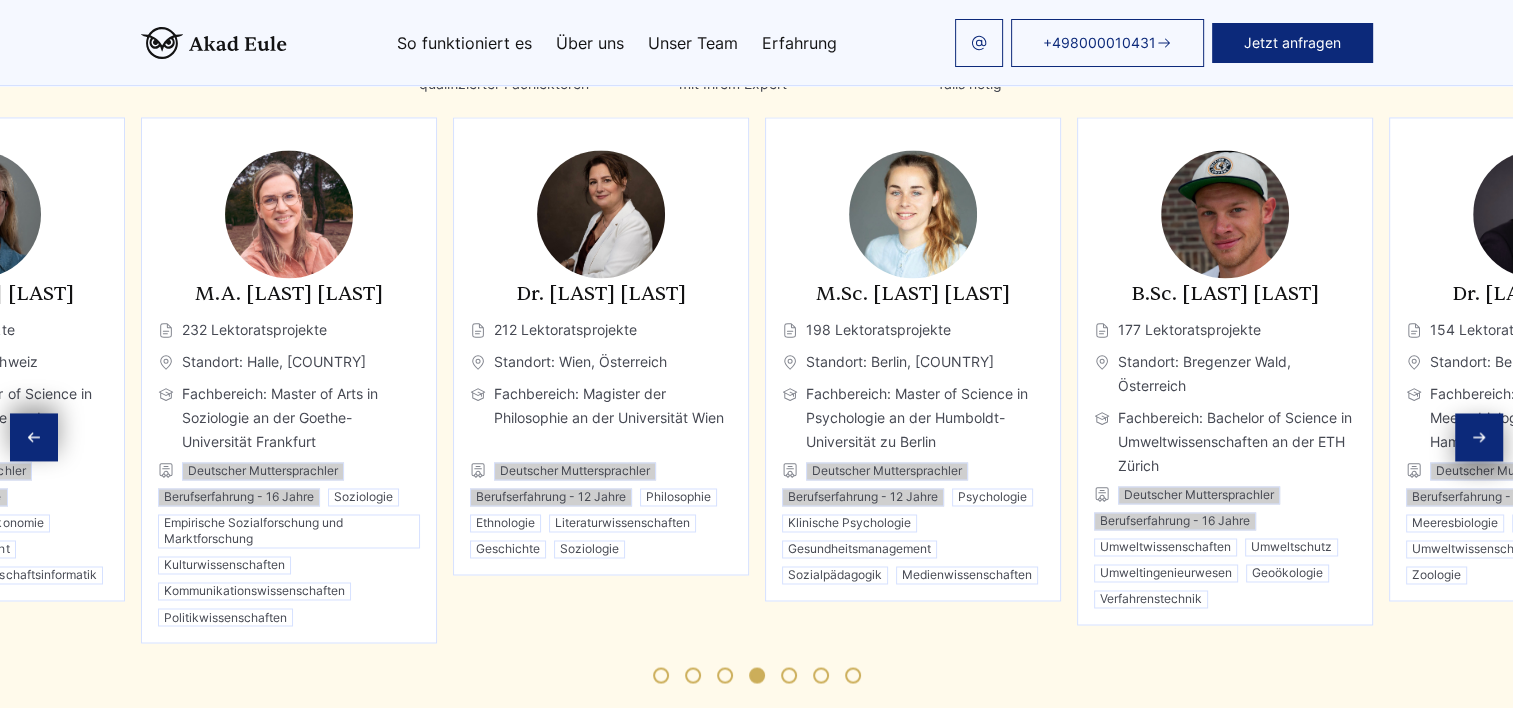 click on "Dr. Johannes Becker
312 Lektoratsprojekte
Standort: München, Deutschland
Fachbereich: Doktor der Physik an der Technischen Universität München
Physik Biologie" at bounding box center (757, 412) 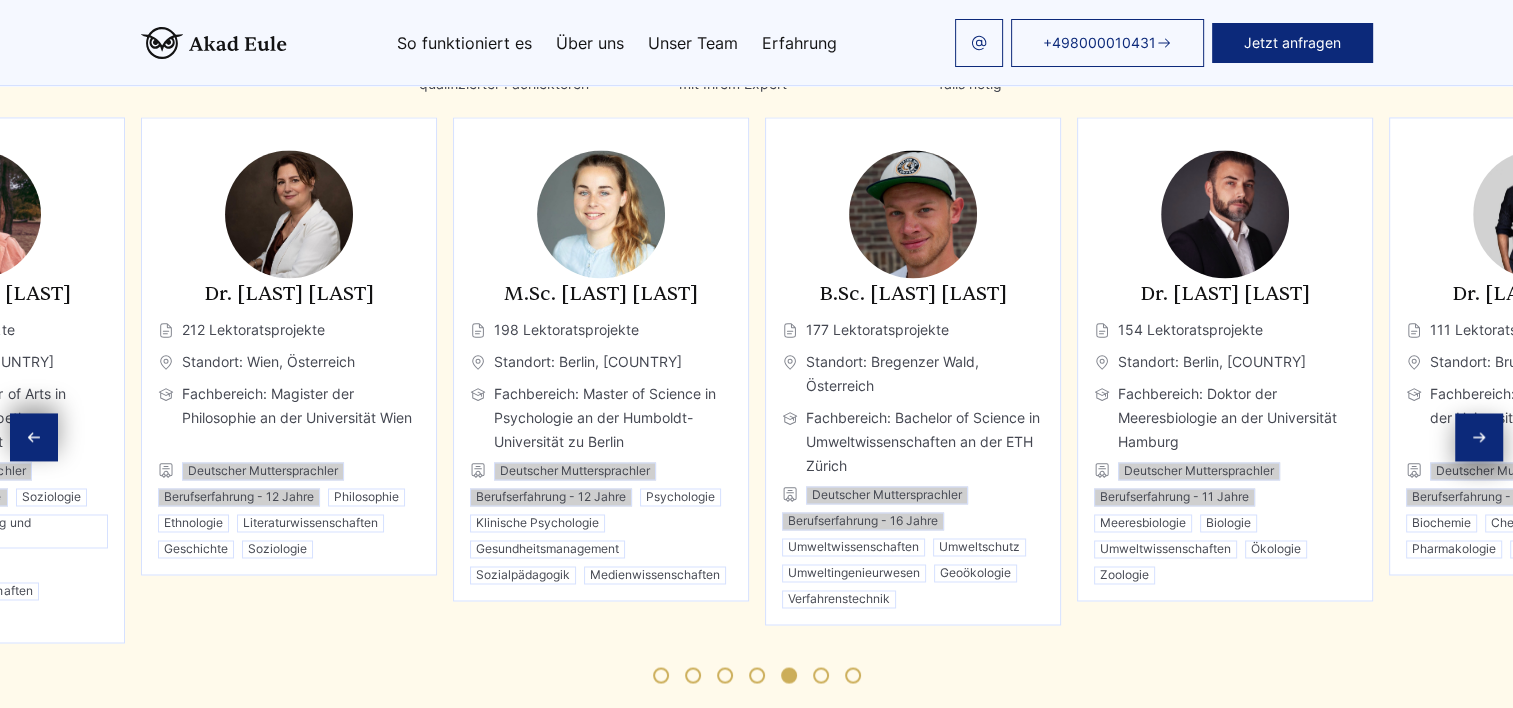 click 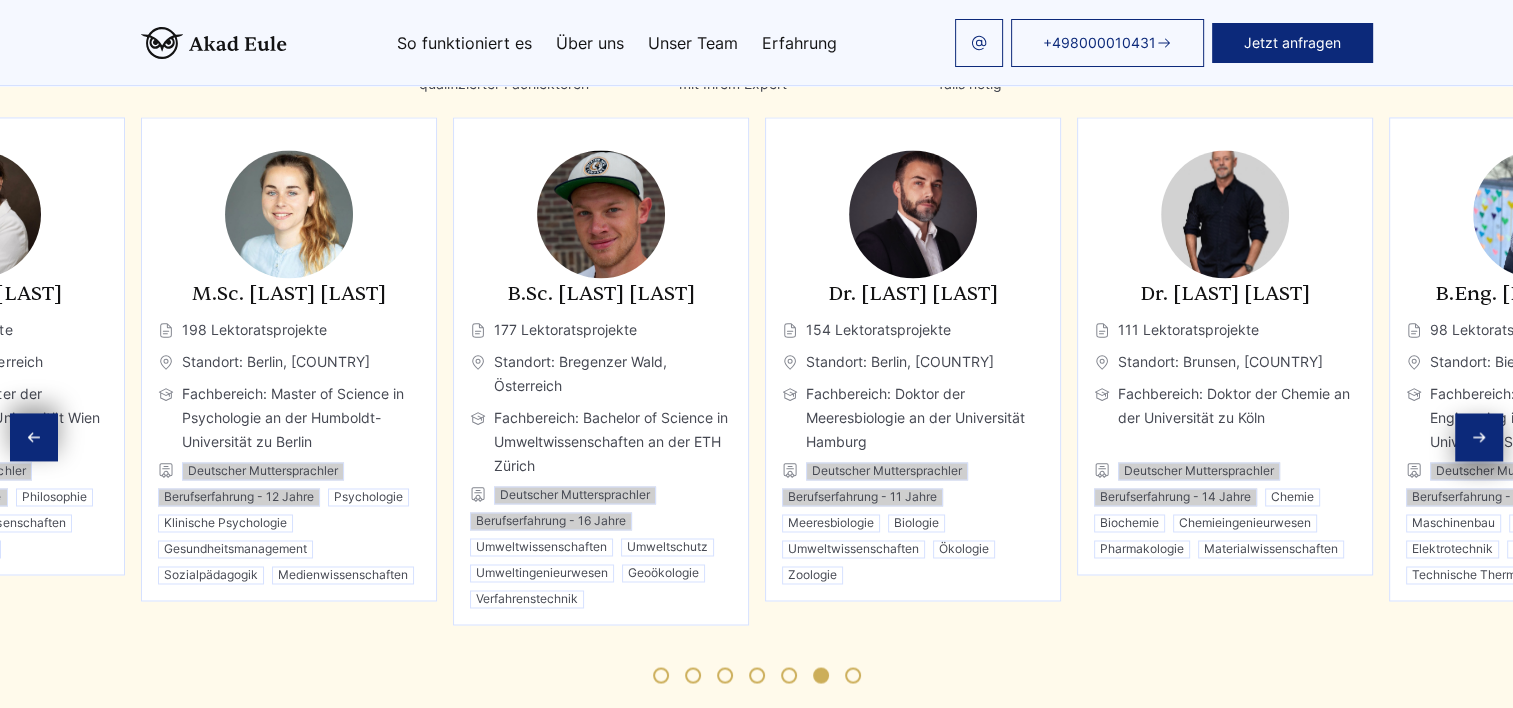 click 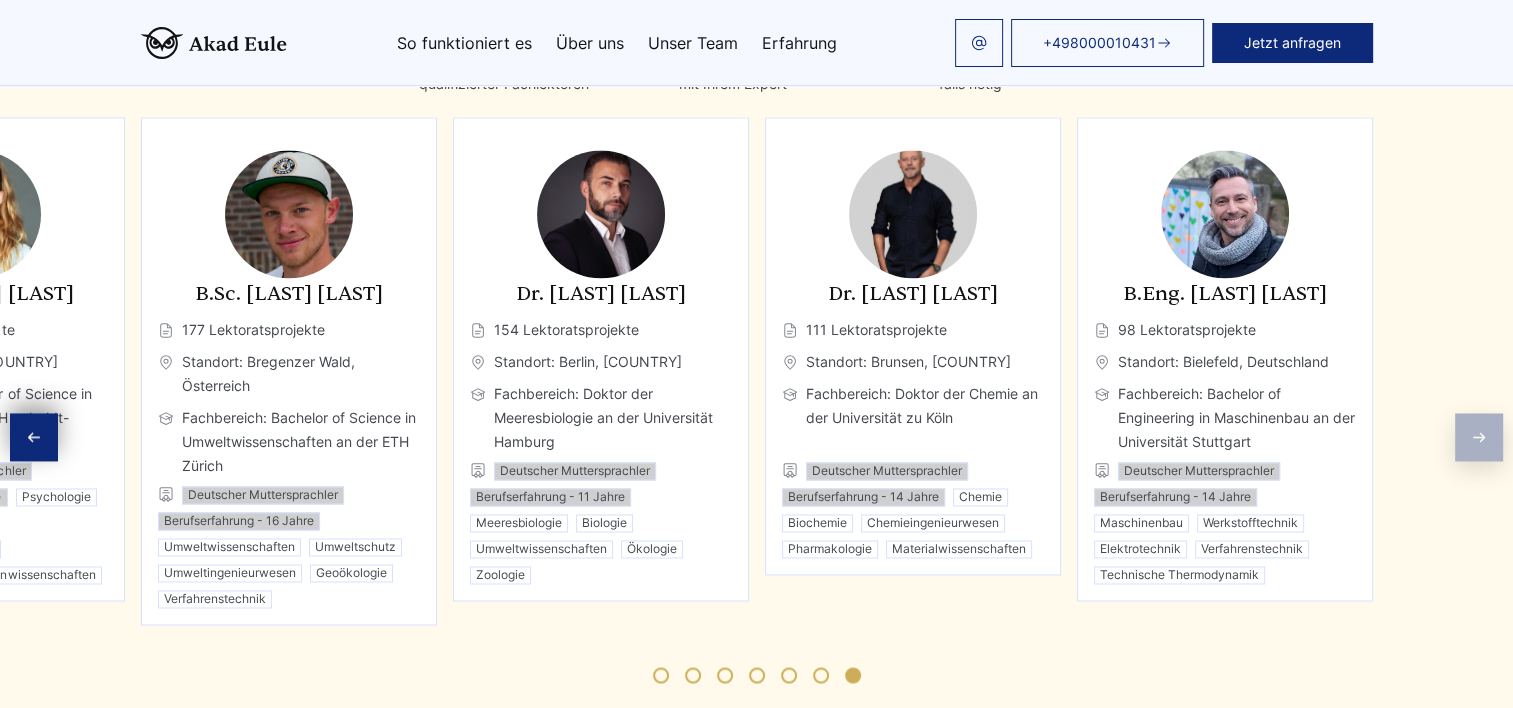 click on "Experten
Qualifizierte Fachleute, sorgfältig ausgewählt
Profilbasierte Zuweisung qualifizierter Fachlektoren
Kommunizieren Sie direkt mit Ihrem Expert
Ändern Sie Ihren Experten, falls nötig
Dr. Johannes Becker 312 Lektoratsprojekte Standort: München, Deutschland Physik" at bounding box center [756, 325] 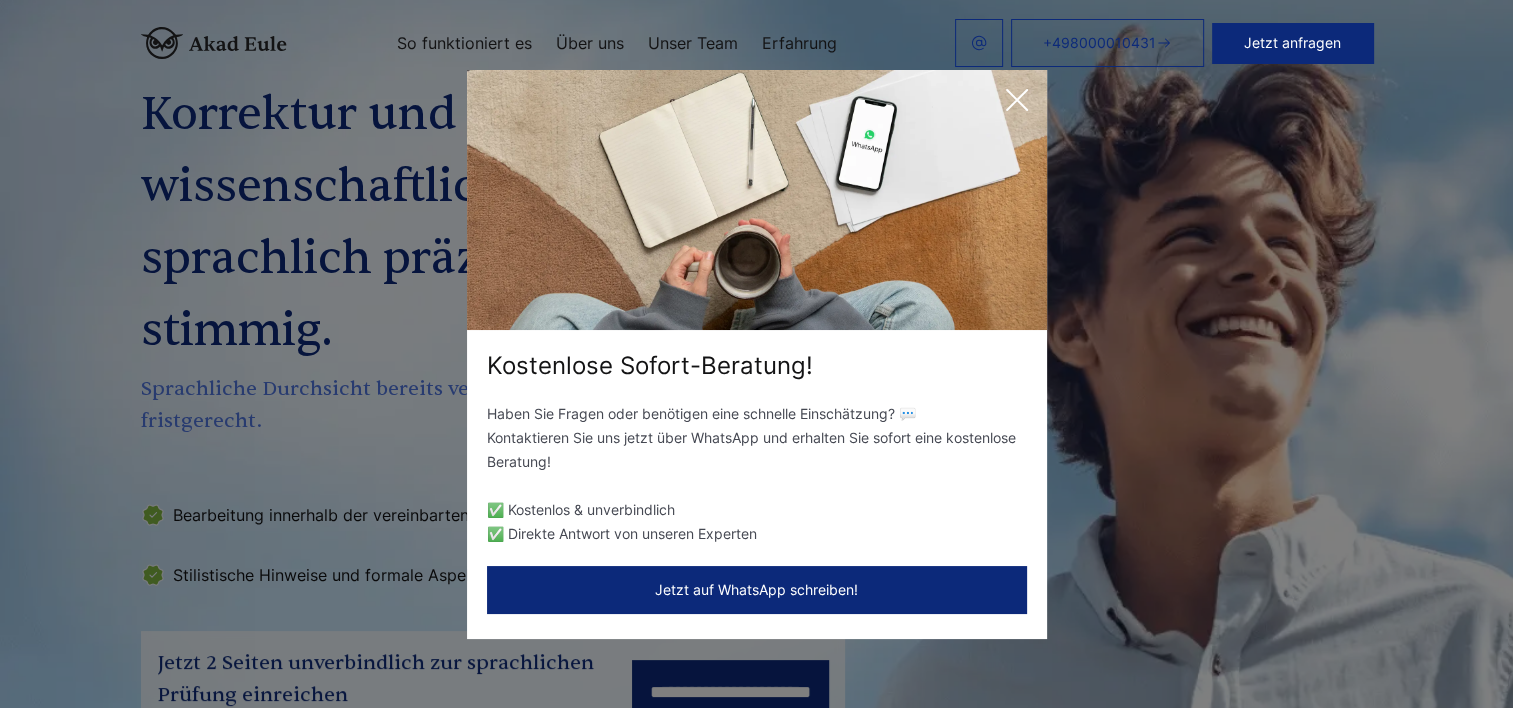 scroll, scrollTop: 0, scrollLeft: 0, axis: both 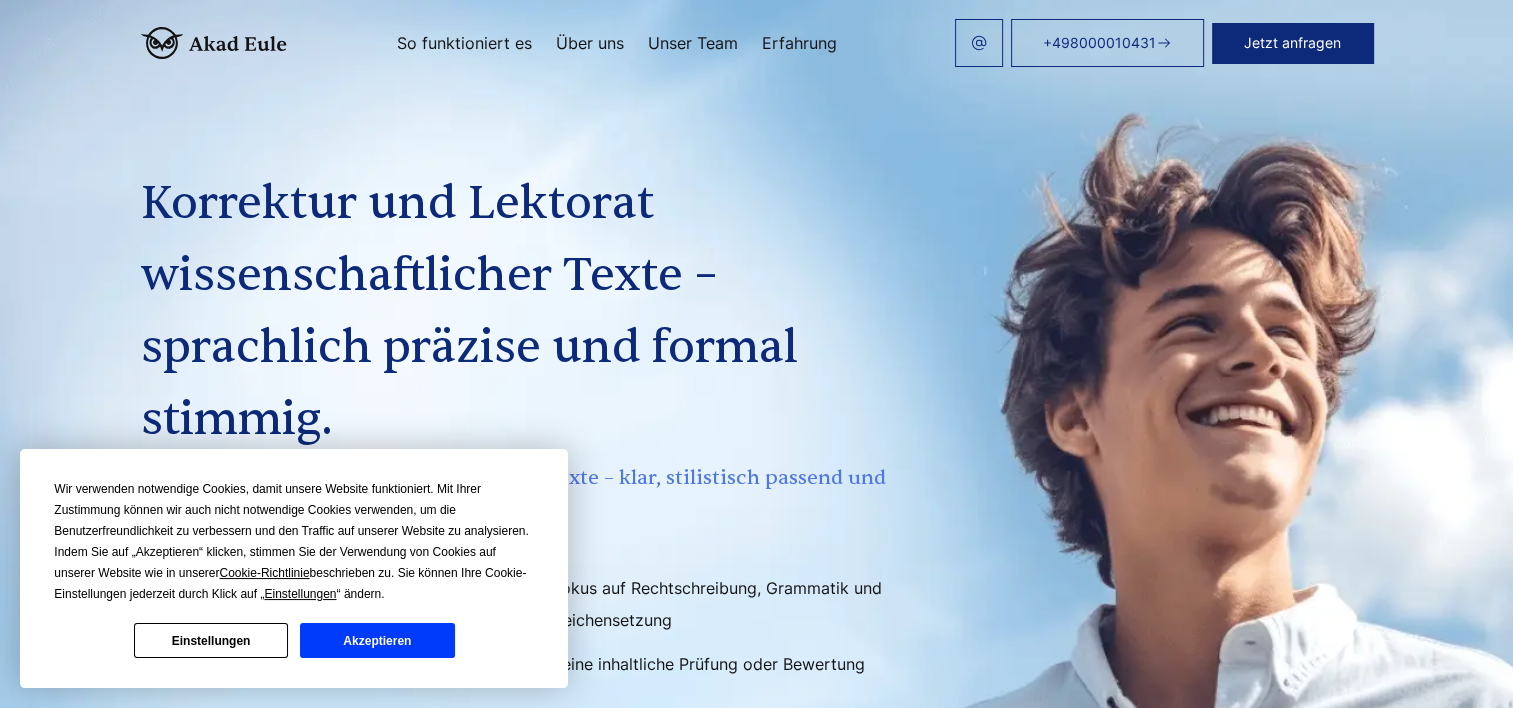 click on "+[COUNTRY_CODE][PHONE]
Jetzt anfragen
So funktioniert es
Über uns
Unser Team
Erfahrung" at bounding box center [830, 43] 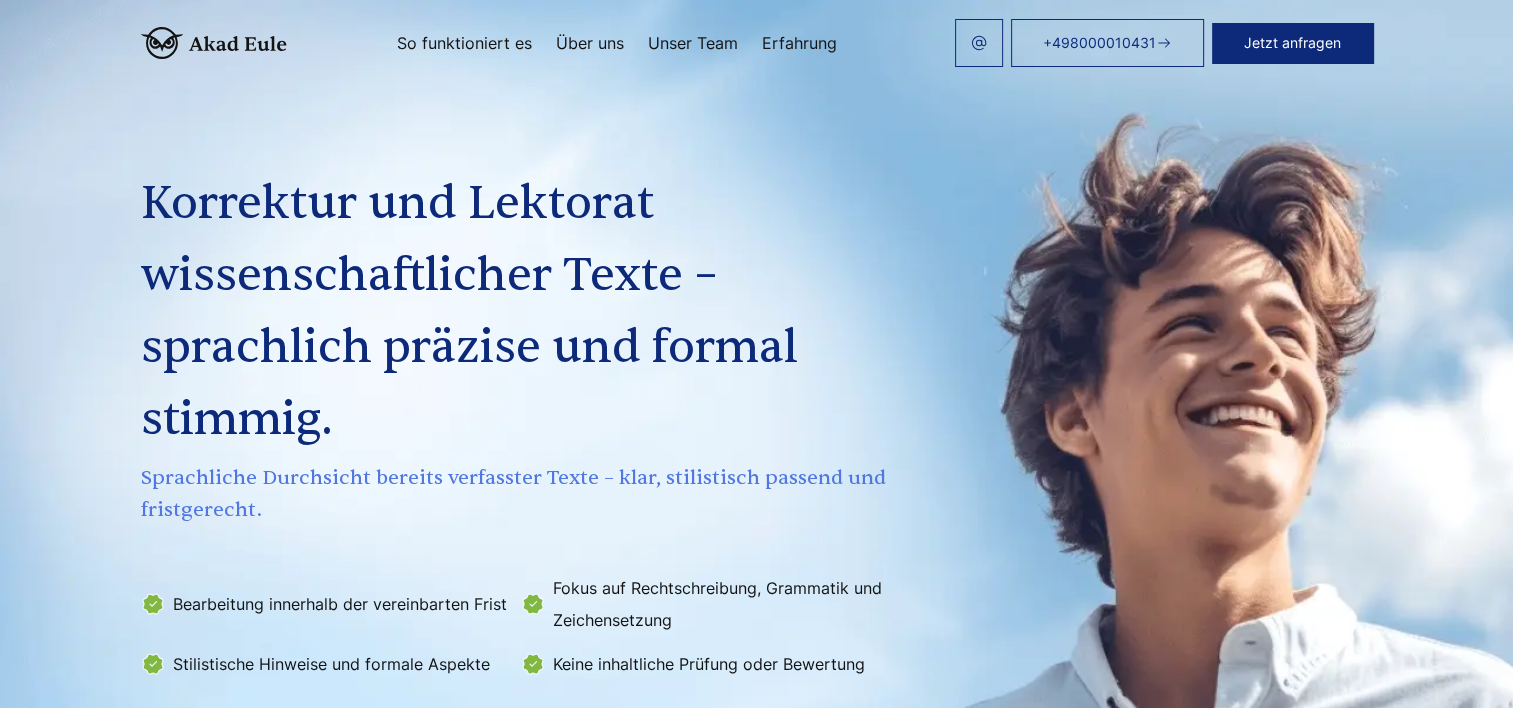 click on "So funktioniert es" at bounding box center (464, 43) 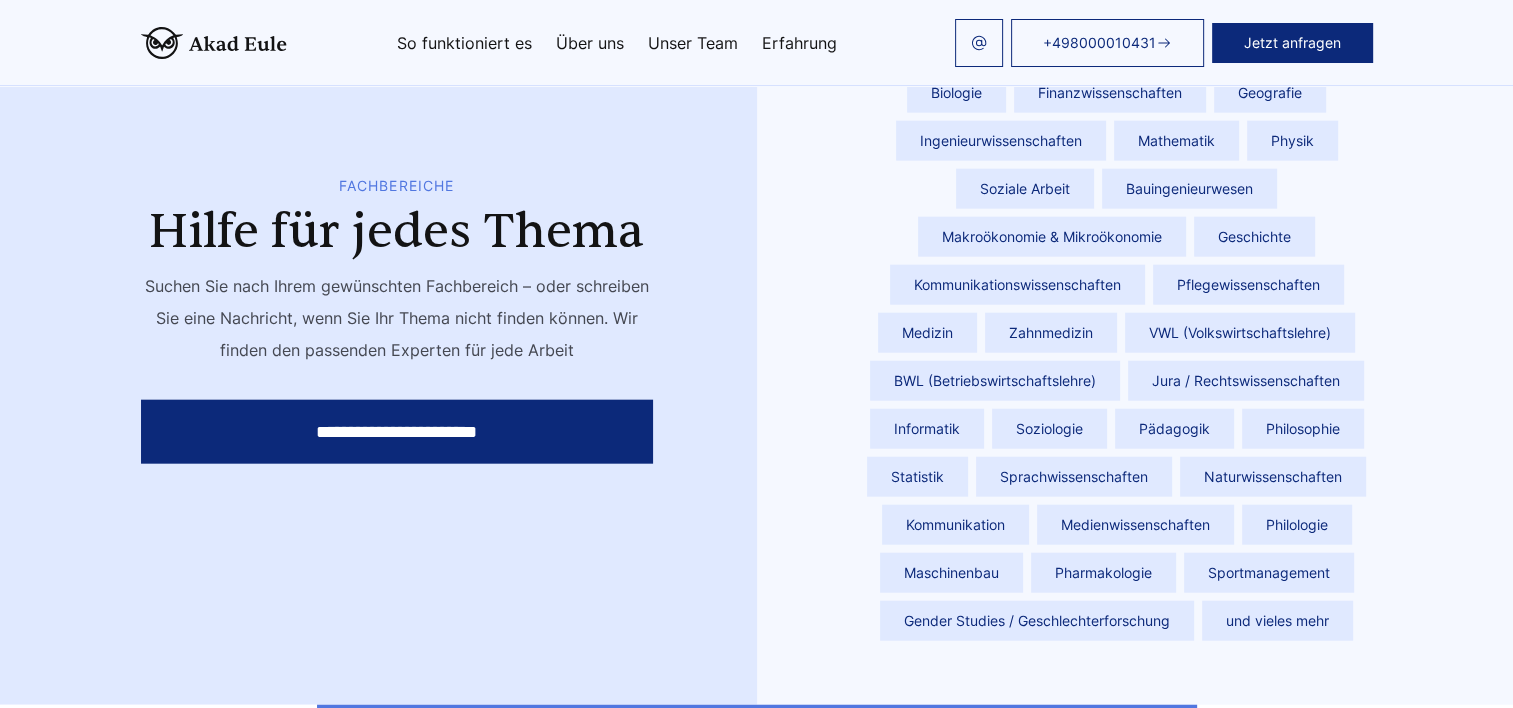 scroll, scrollTop: 4763, scrollLeft: 0, axis: vertical 